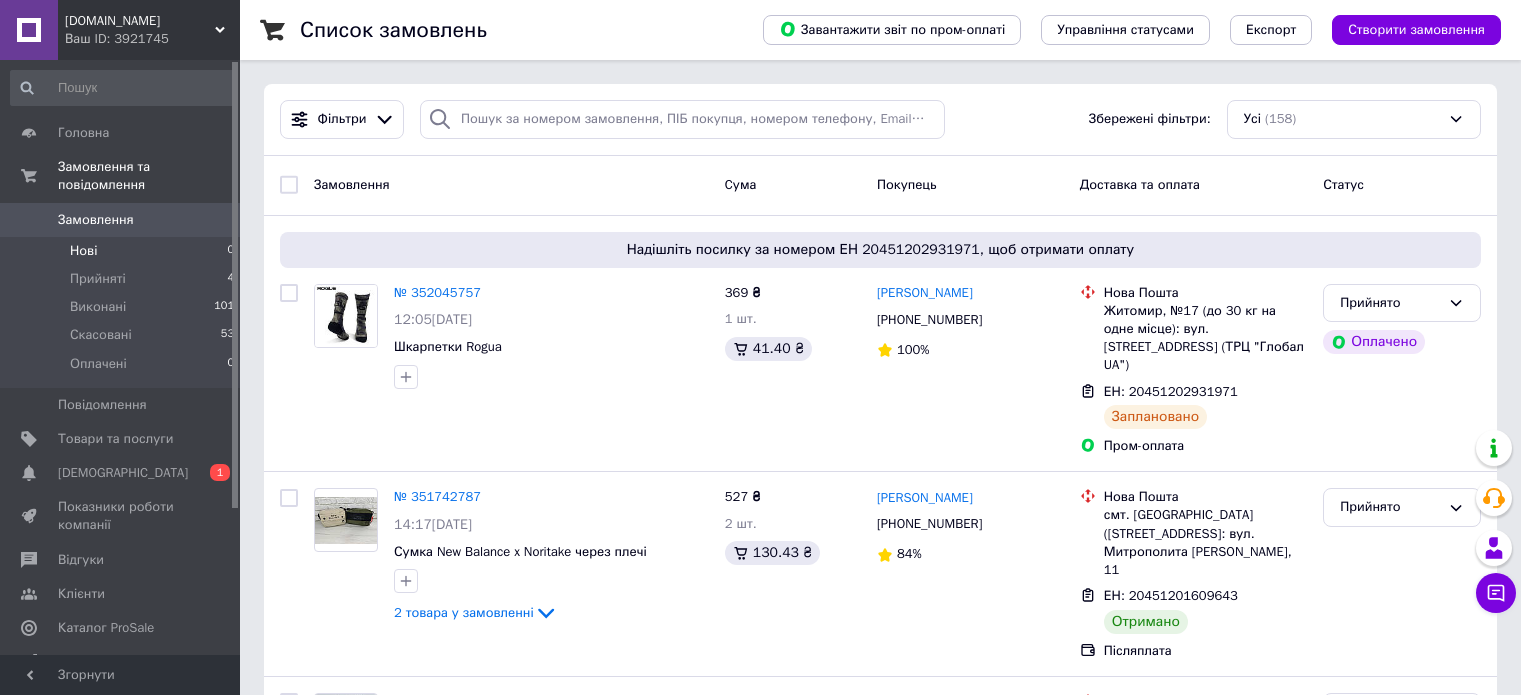 scroll, scrollTop: 0, scrollLeft: 0, axis: both 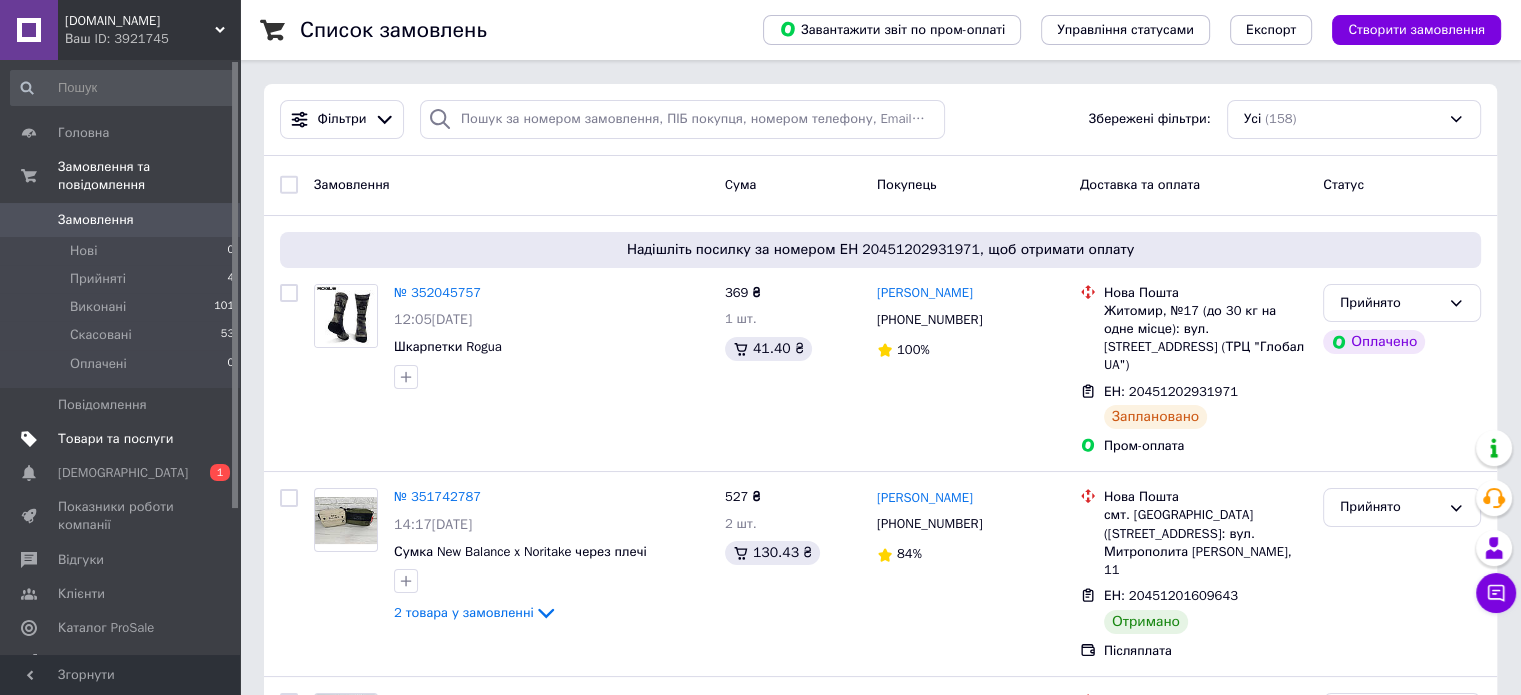 click on "Товари та послуги" at bounding box center (115, 439) 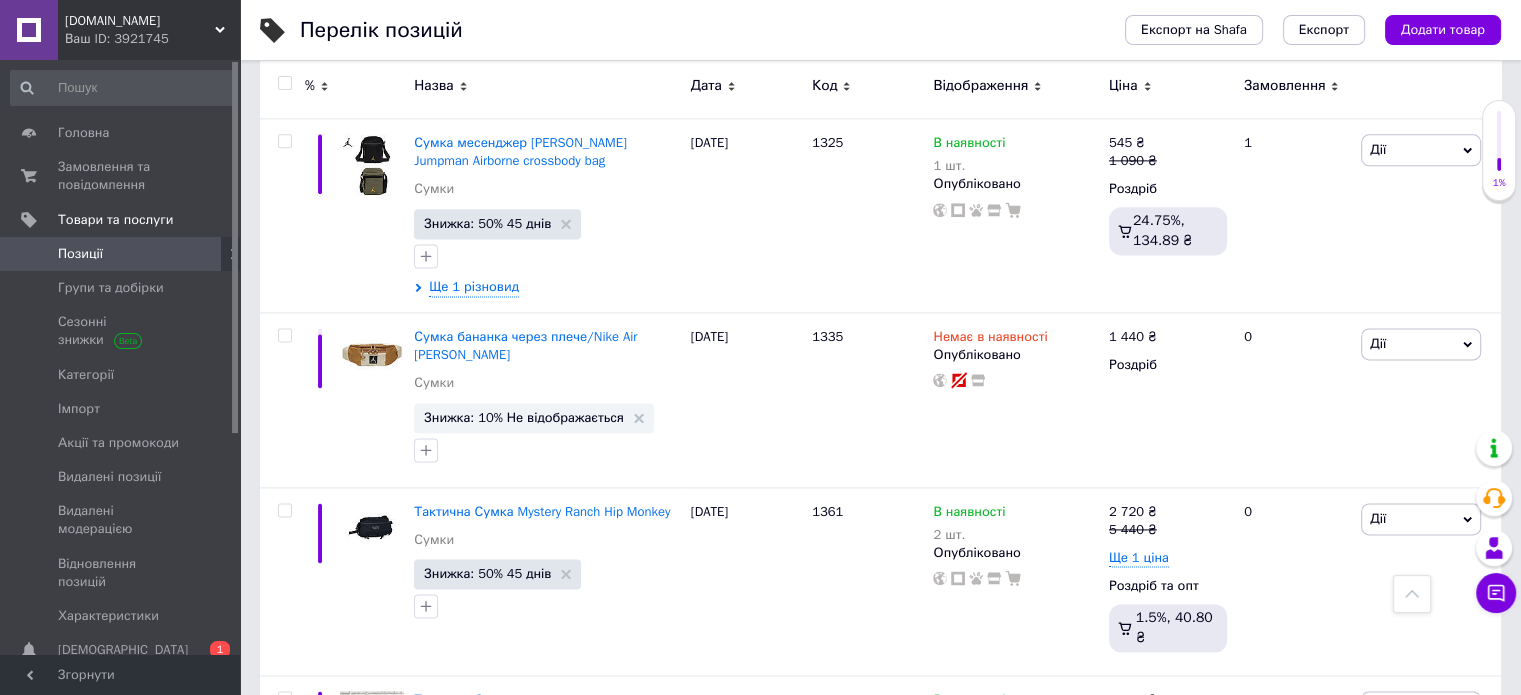 scroll, scrollTop: 10300, scrollLeft: 0, axis: vertical 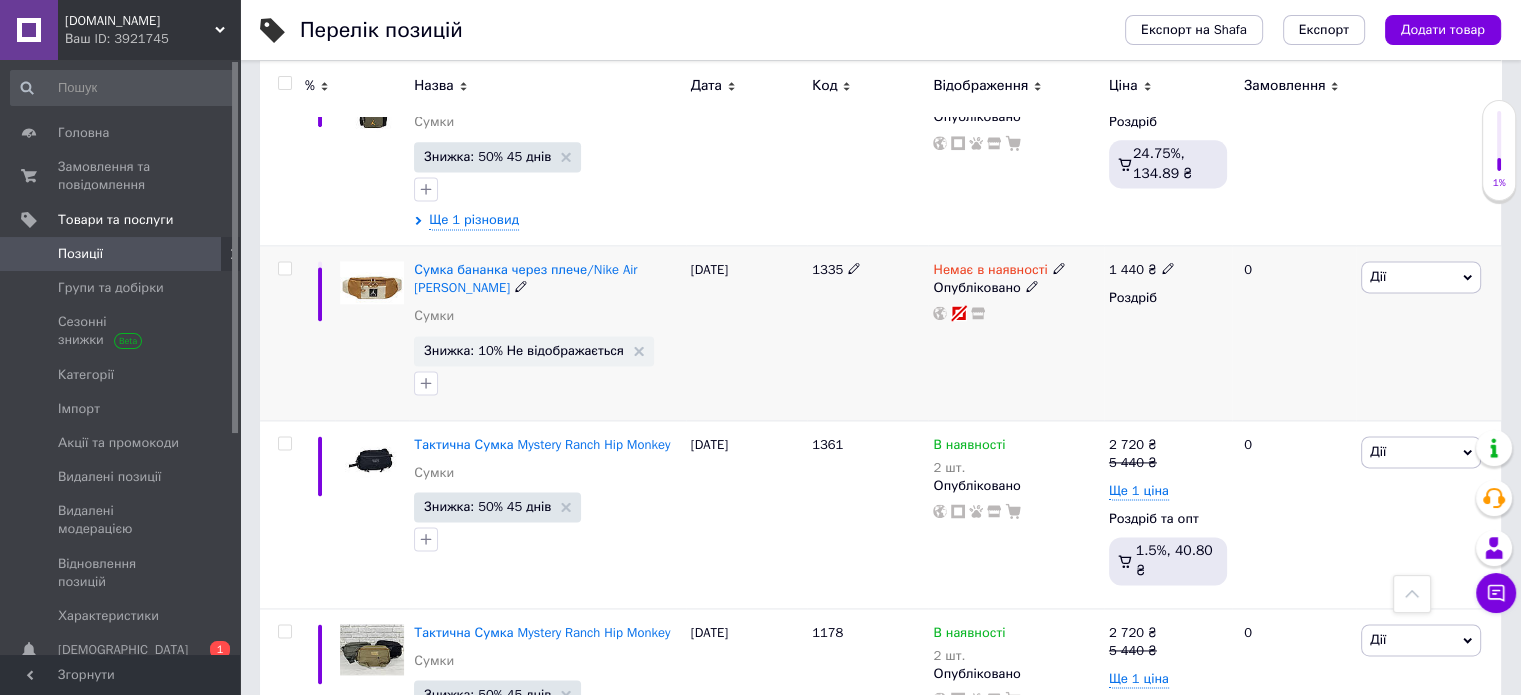 click 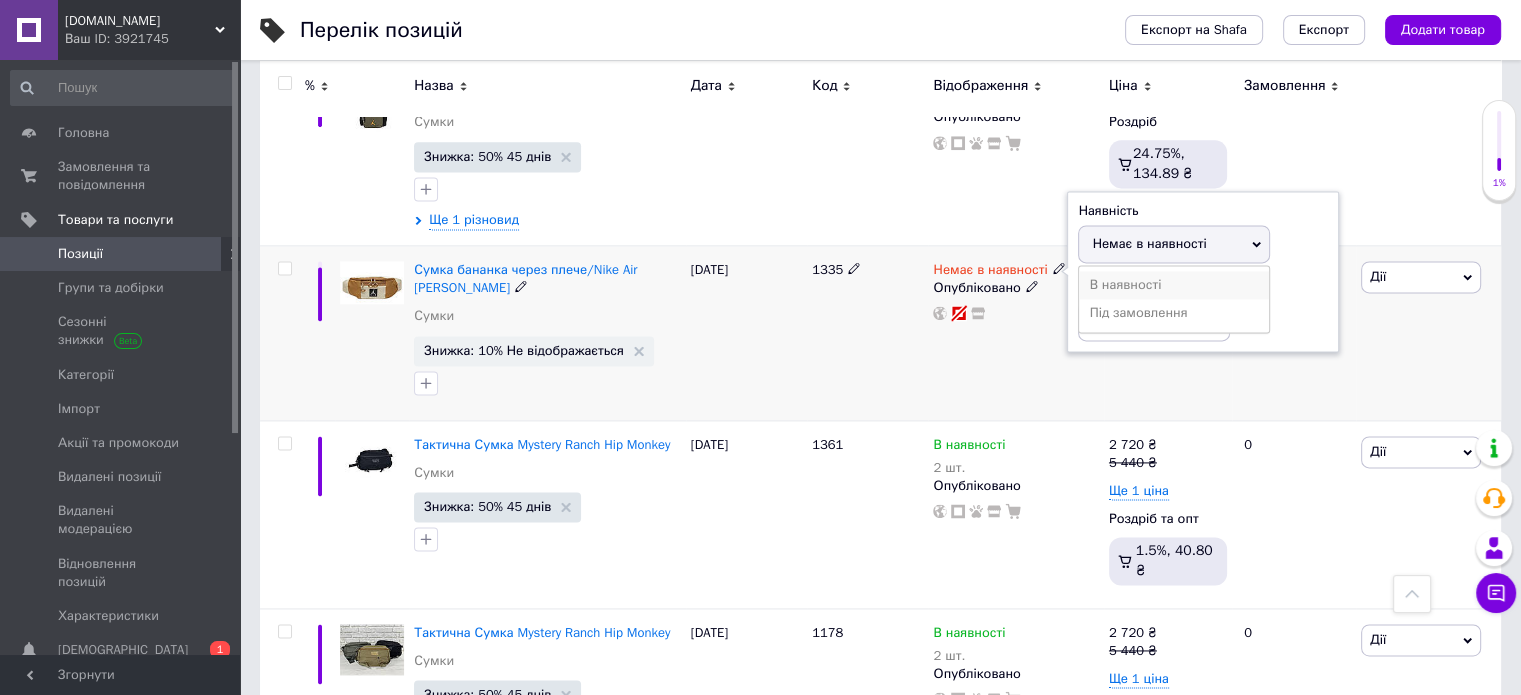 click on "В наявності" at bounding box center [1174, 285] 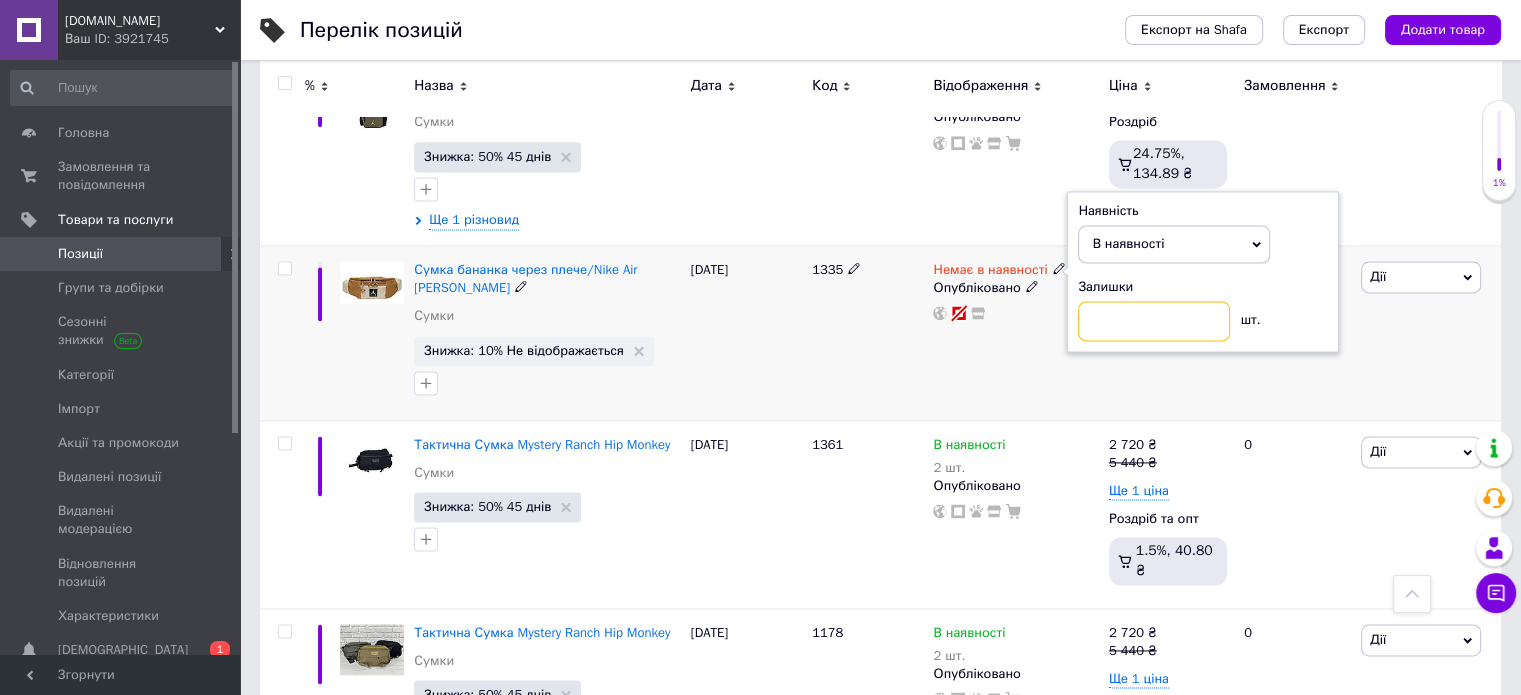 click at bounding box center (1154, 321) 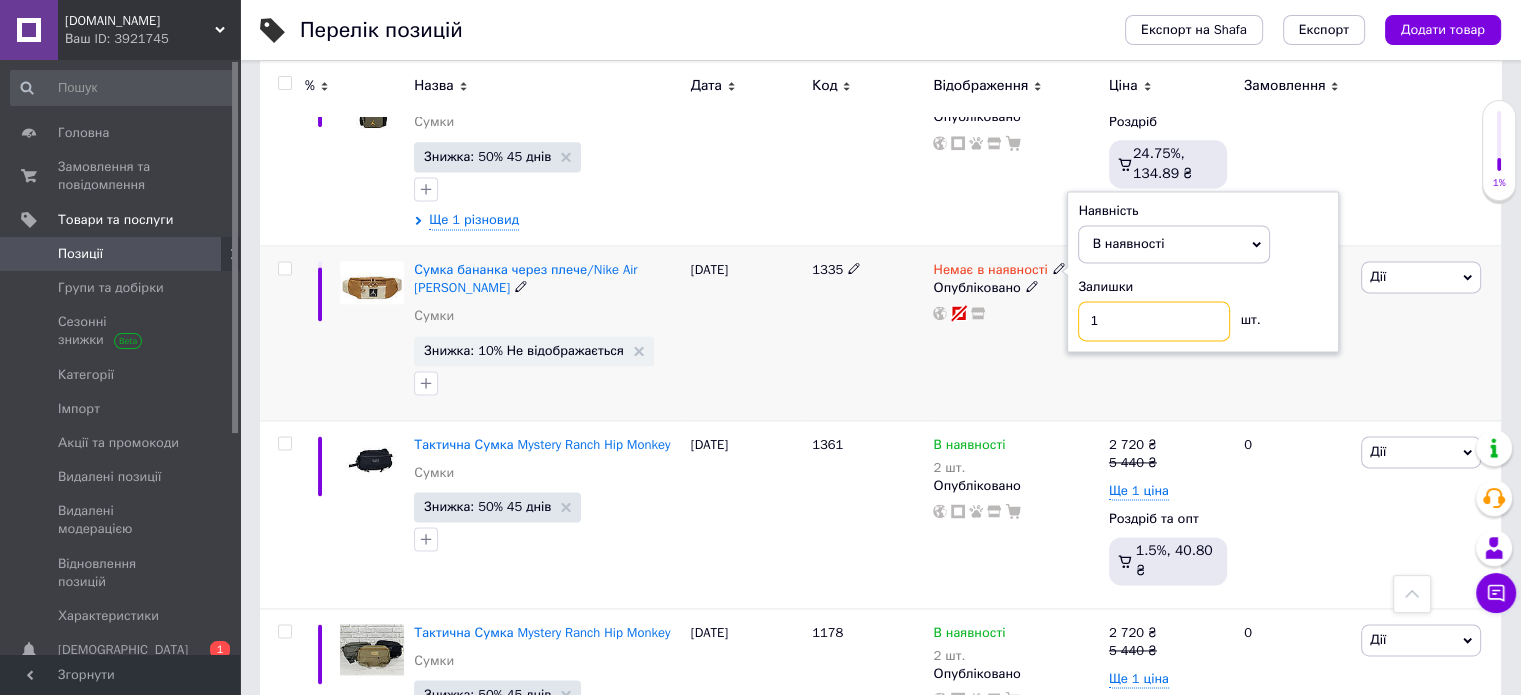 type on "1" 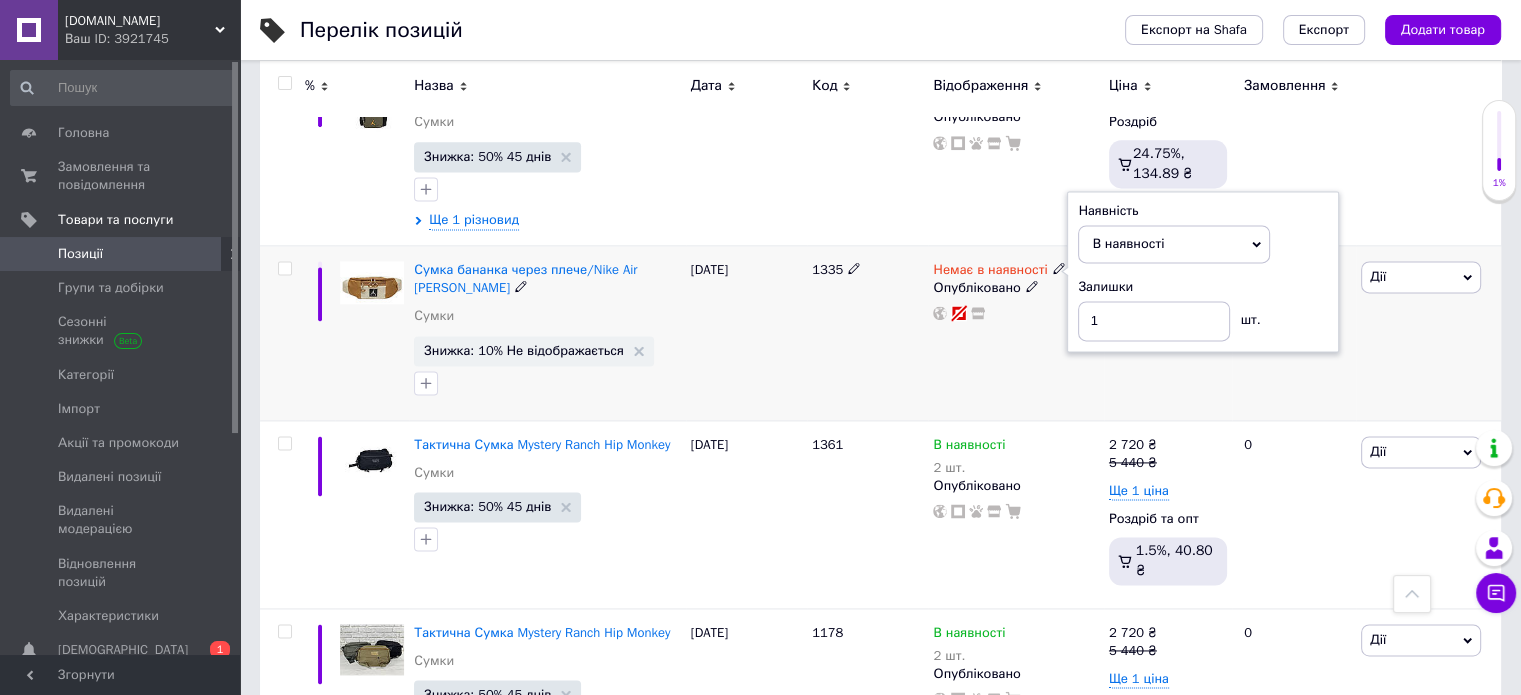 click on "1335" at bounding box center [867, 333] 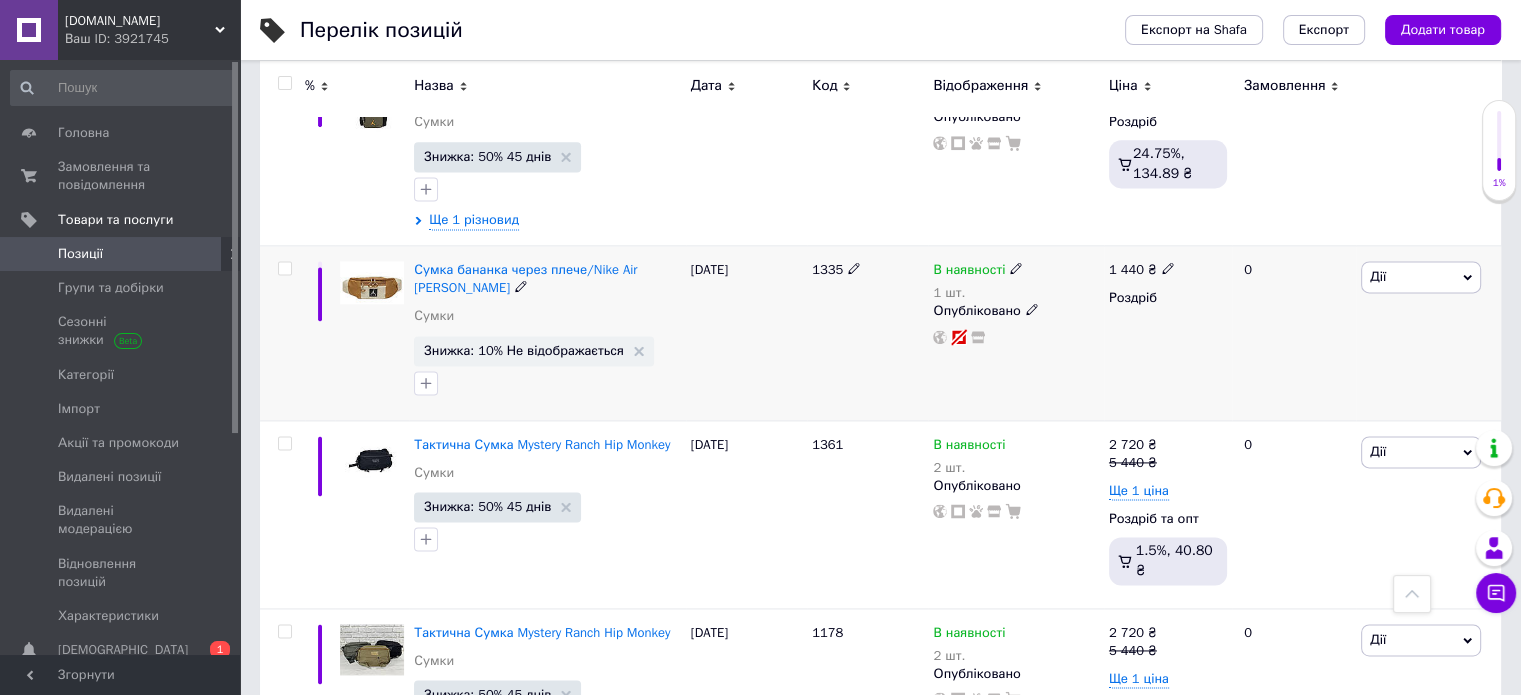 click 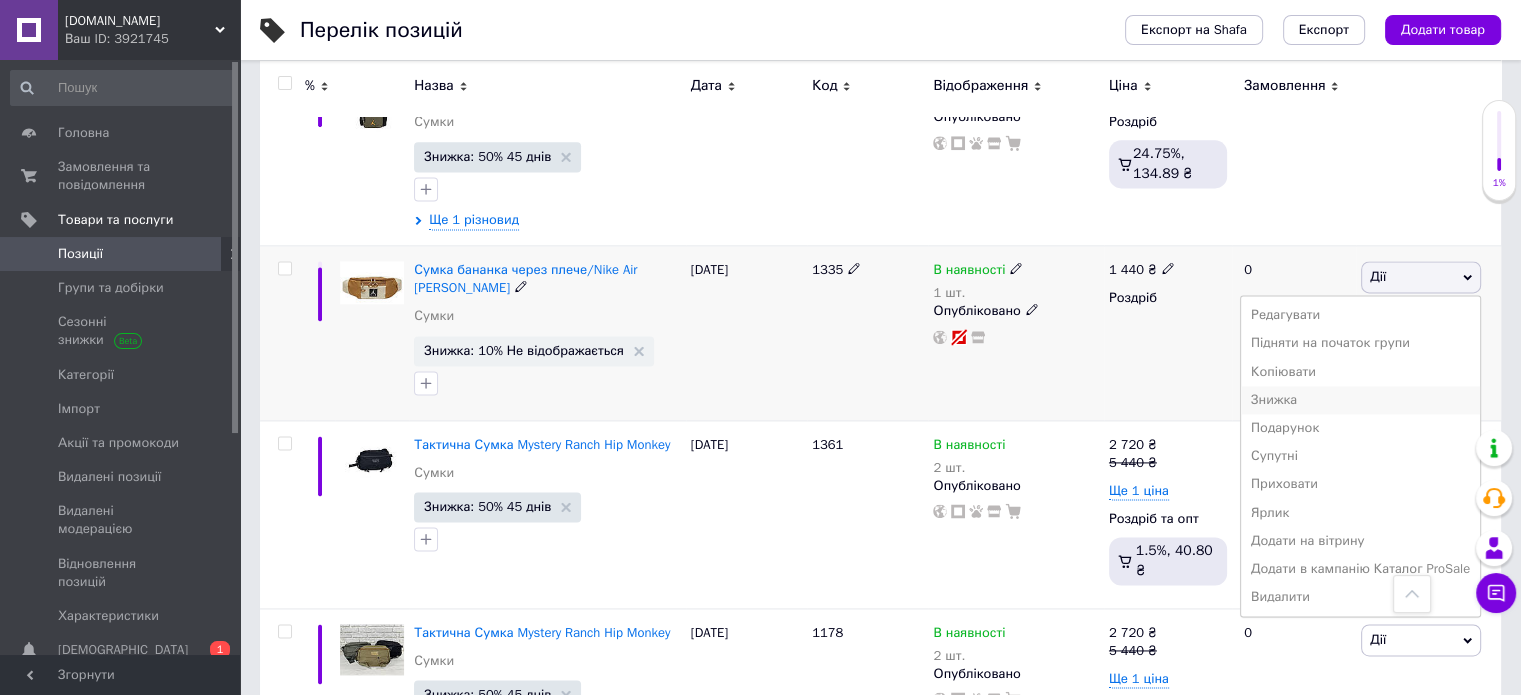 click on "Знижка" at bounding box center [1360, 400] 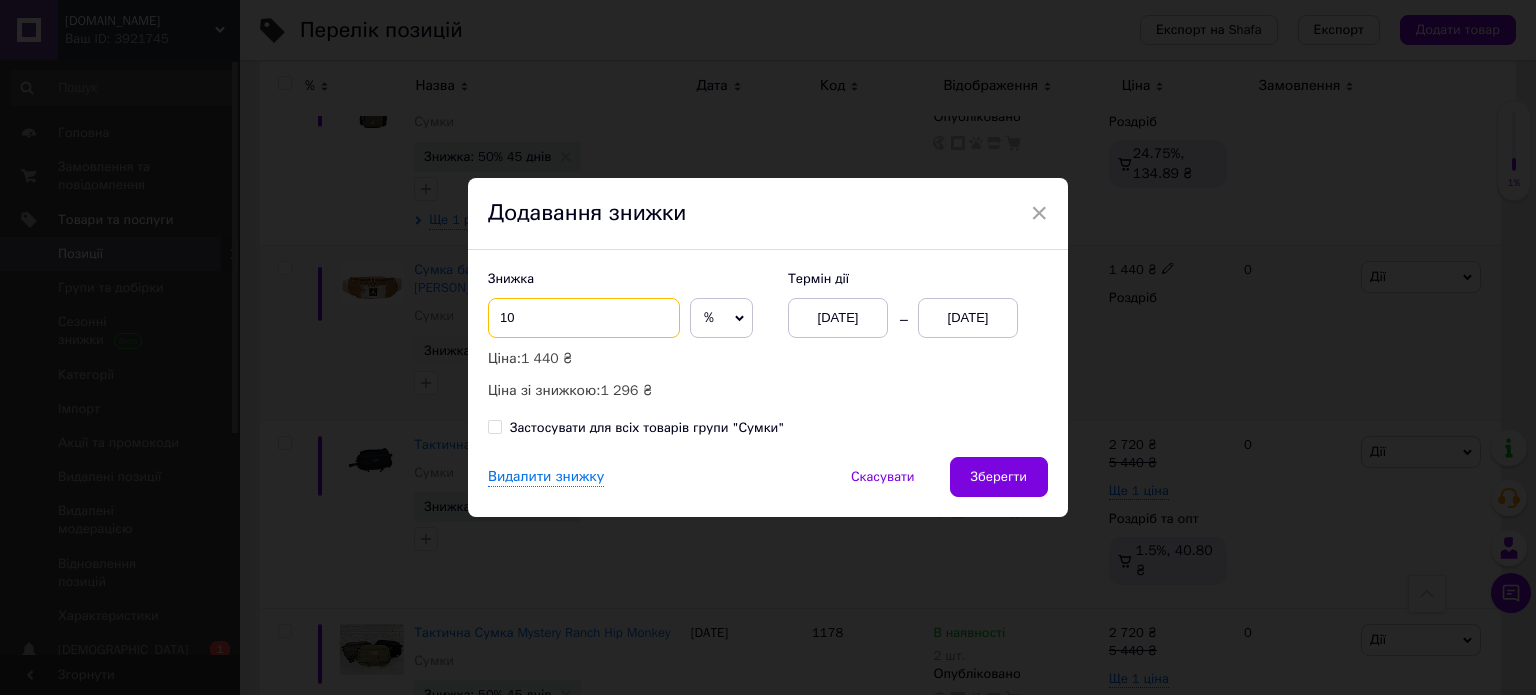 click on "10" at bounding box center (584, 318) 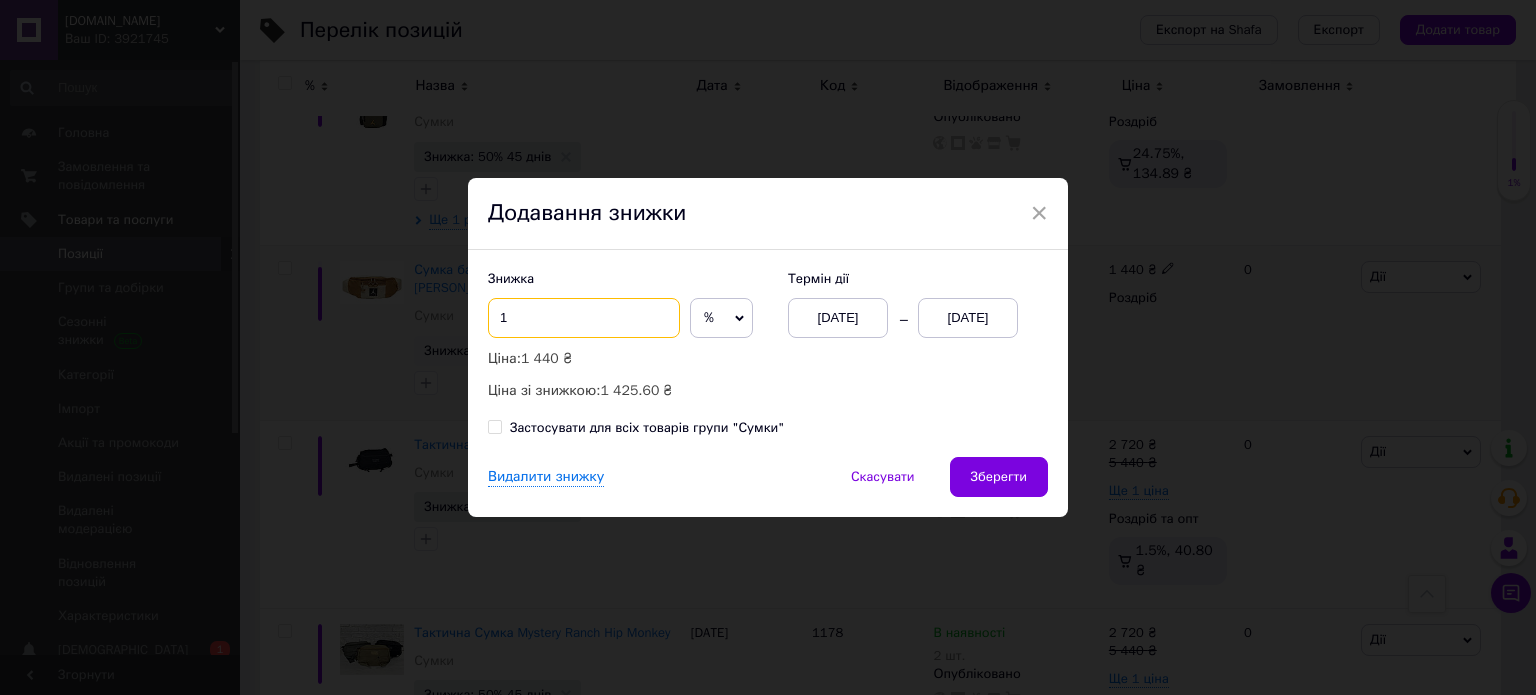 type on "1" 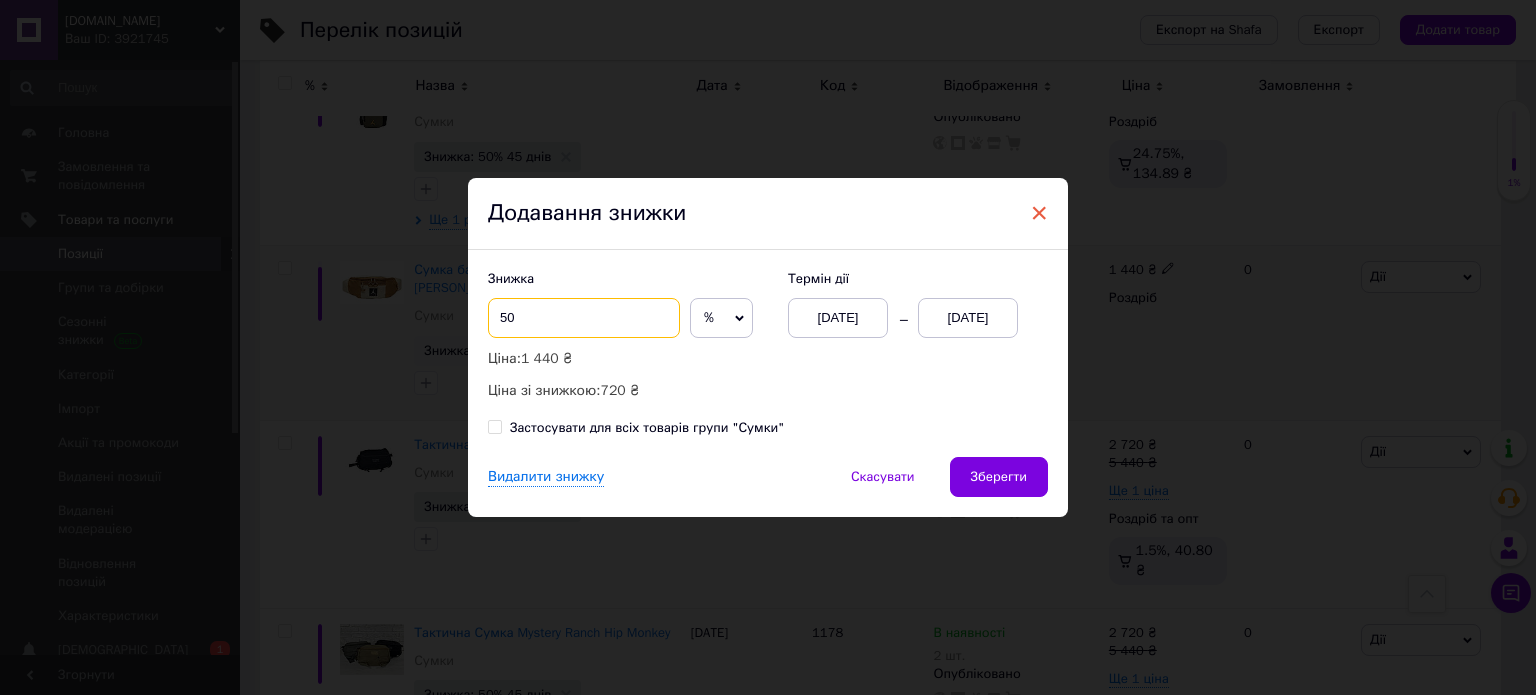 type on "50" 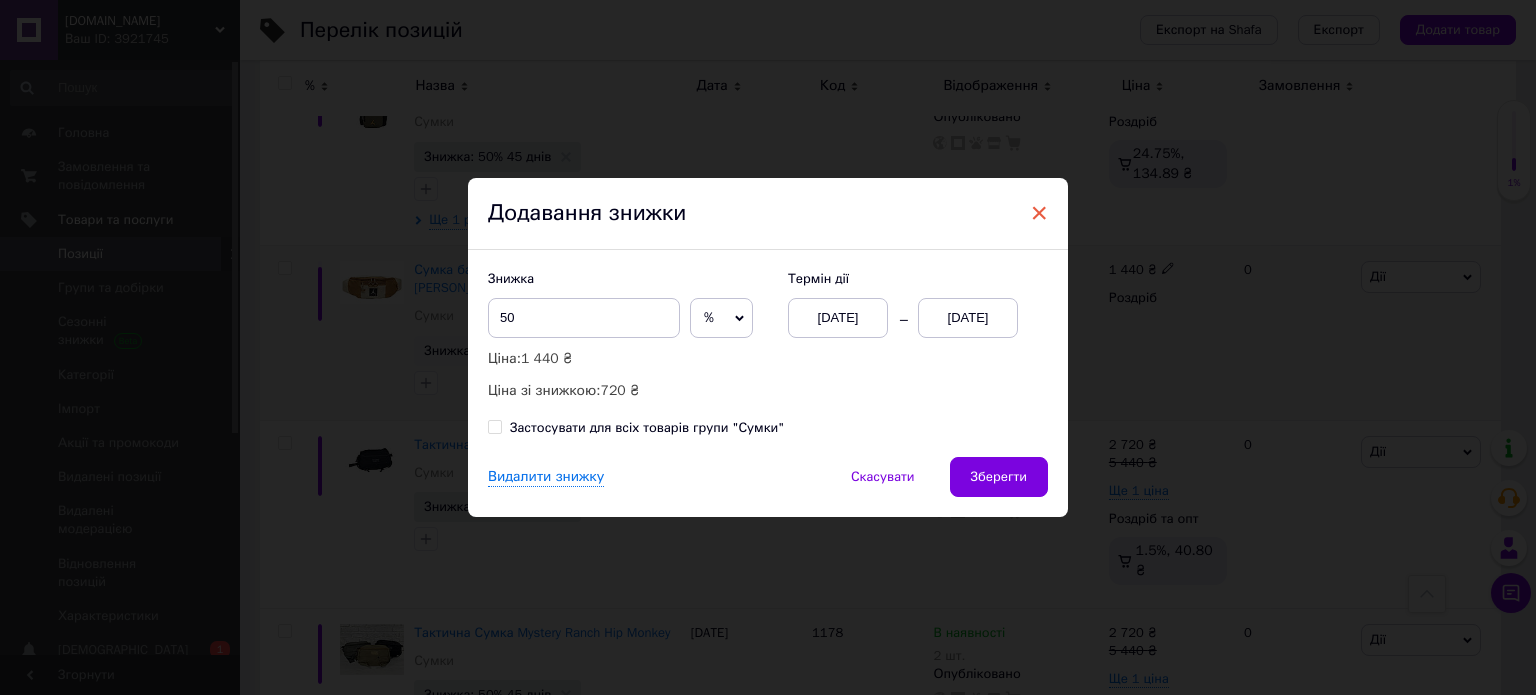 click on "×" at bounding box center (1039, 213) 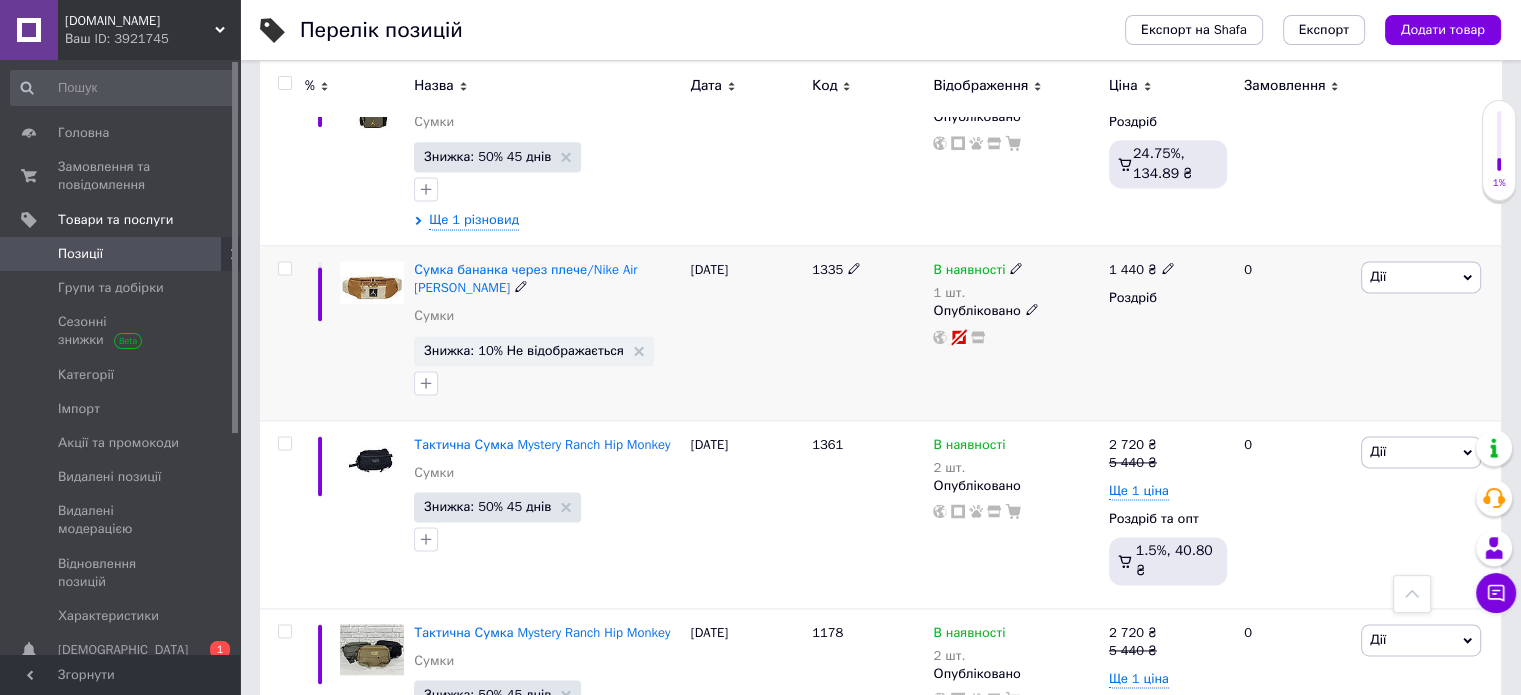 click 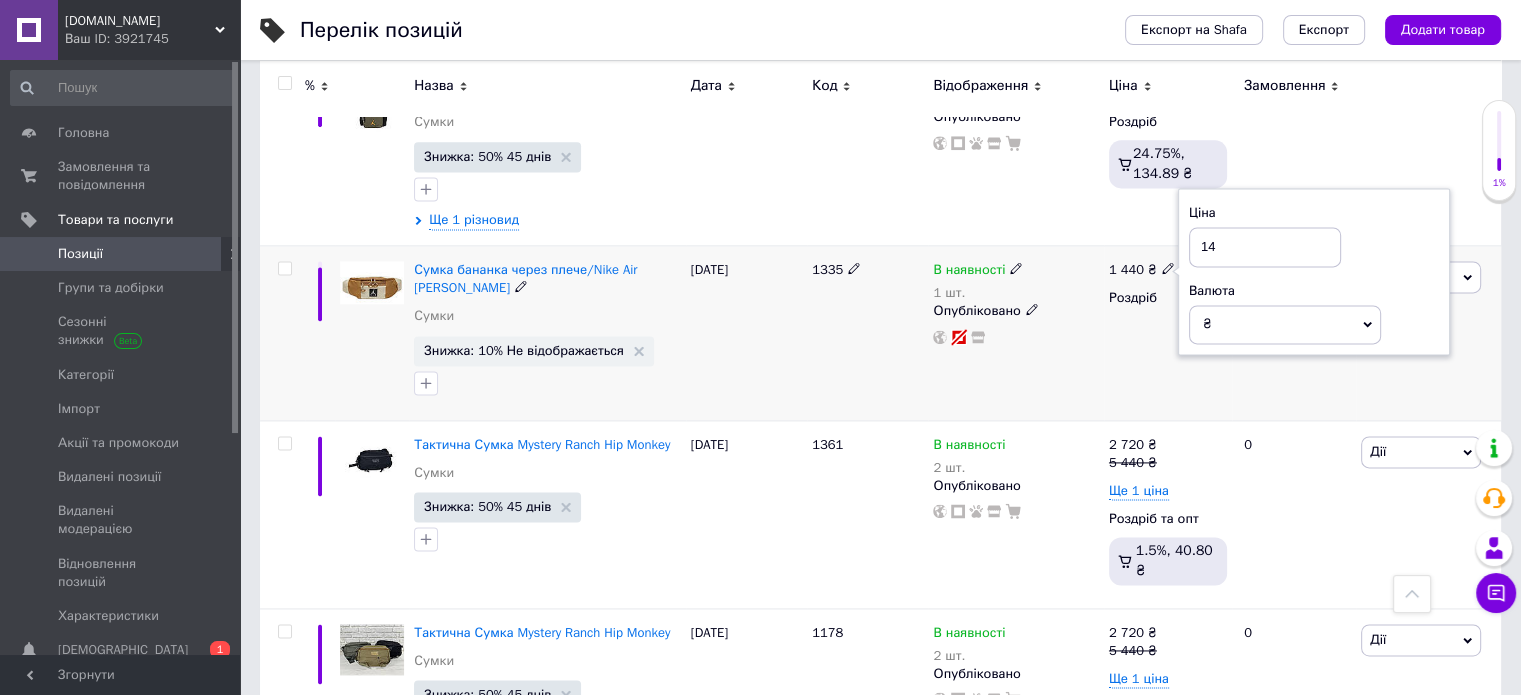 type on "1" 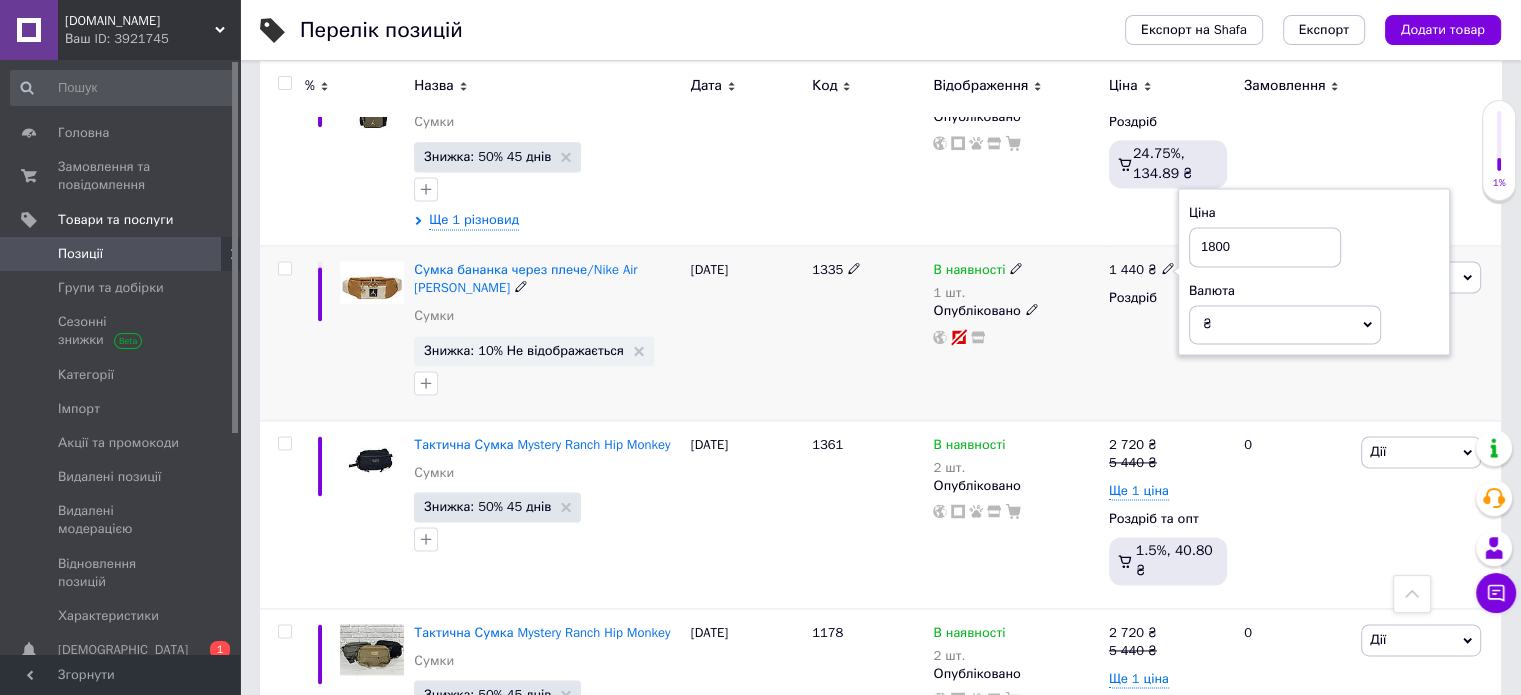 type on "1800" 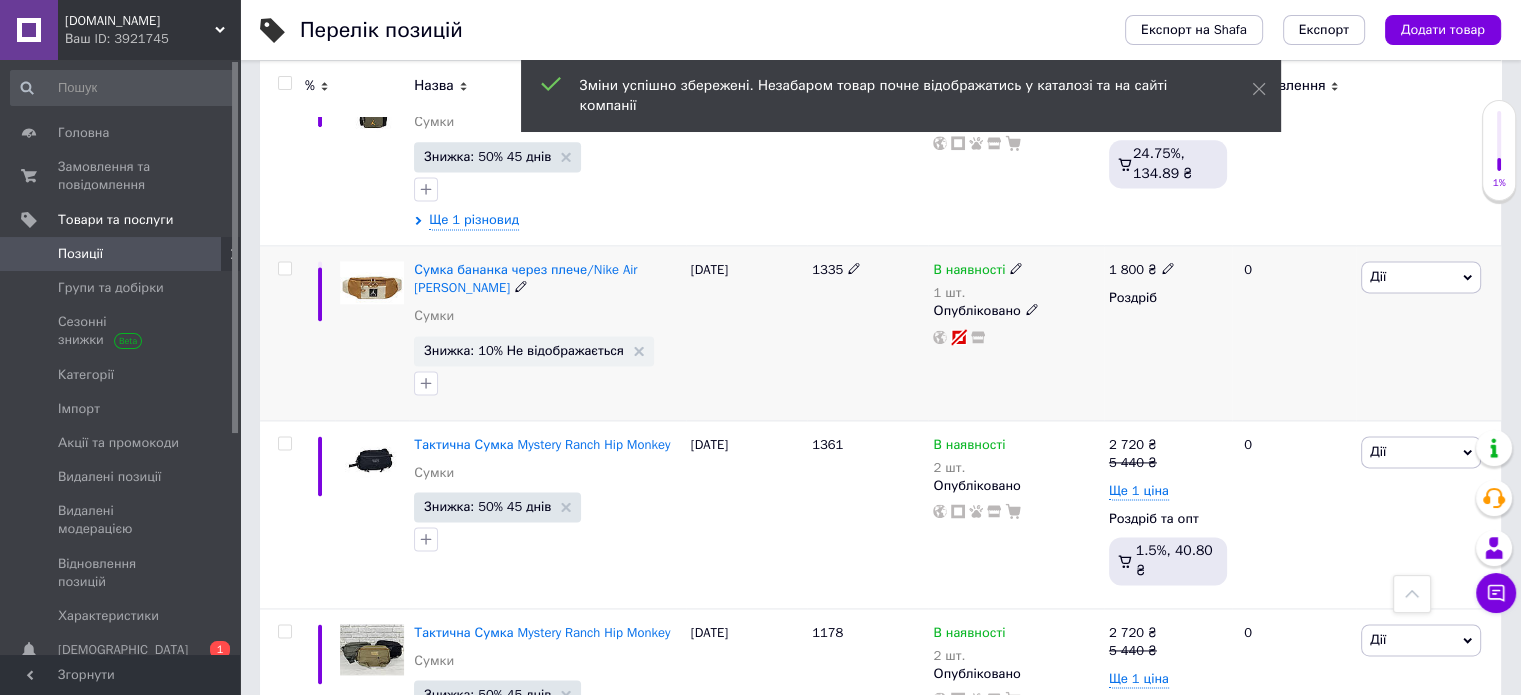 click 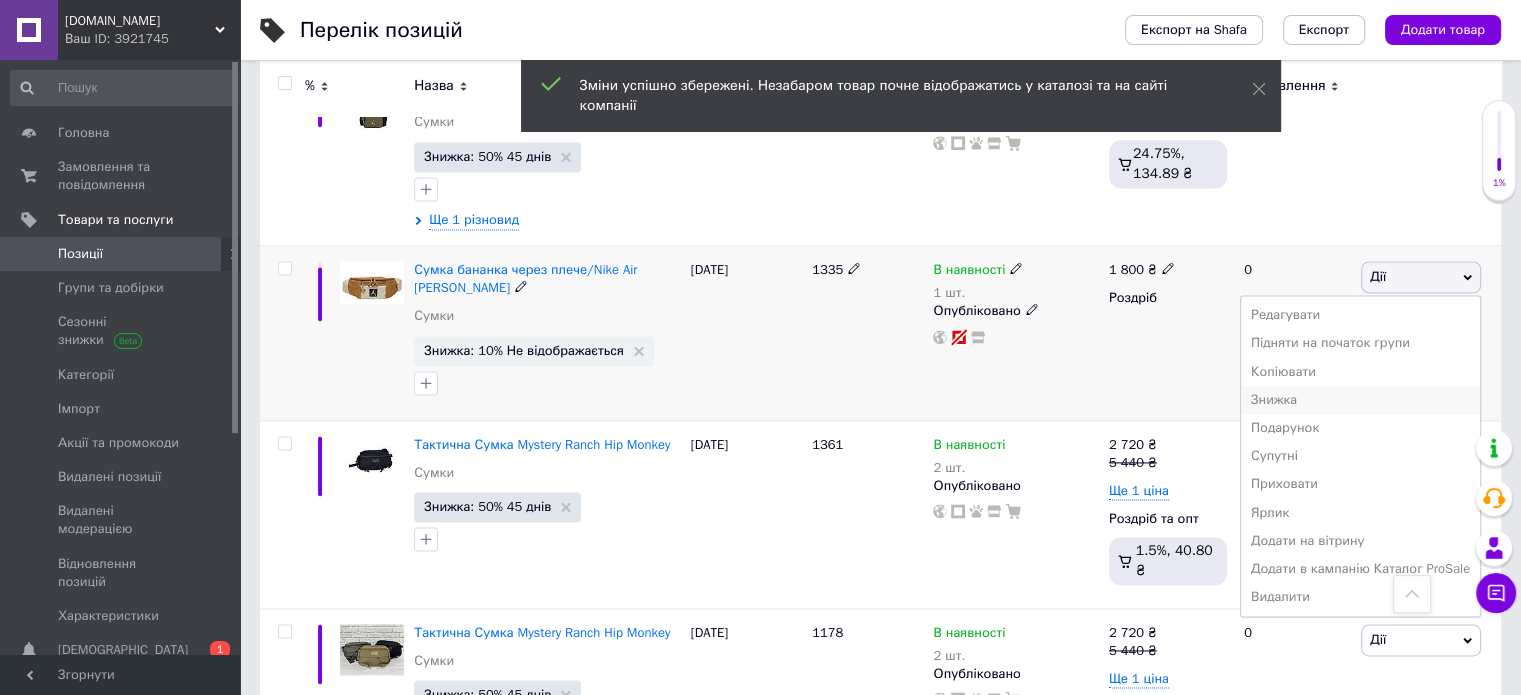 click on "Знижка" at bounding box center (1360, 400) 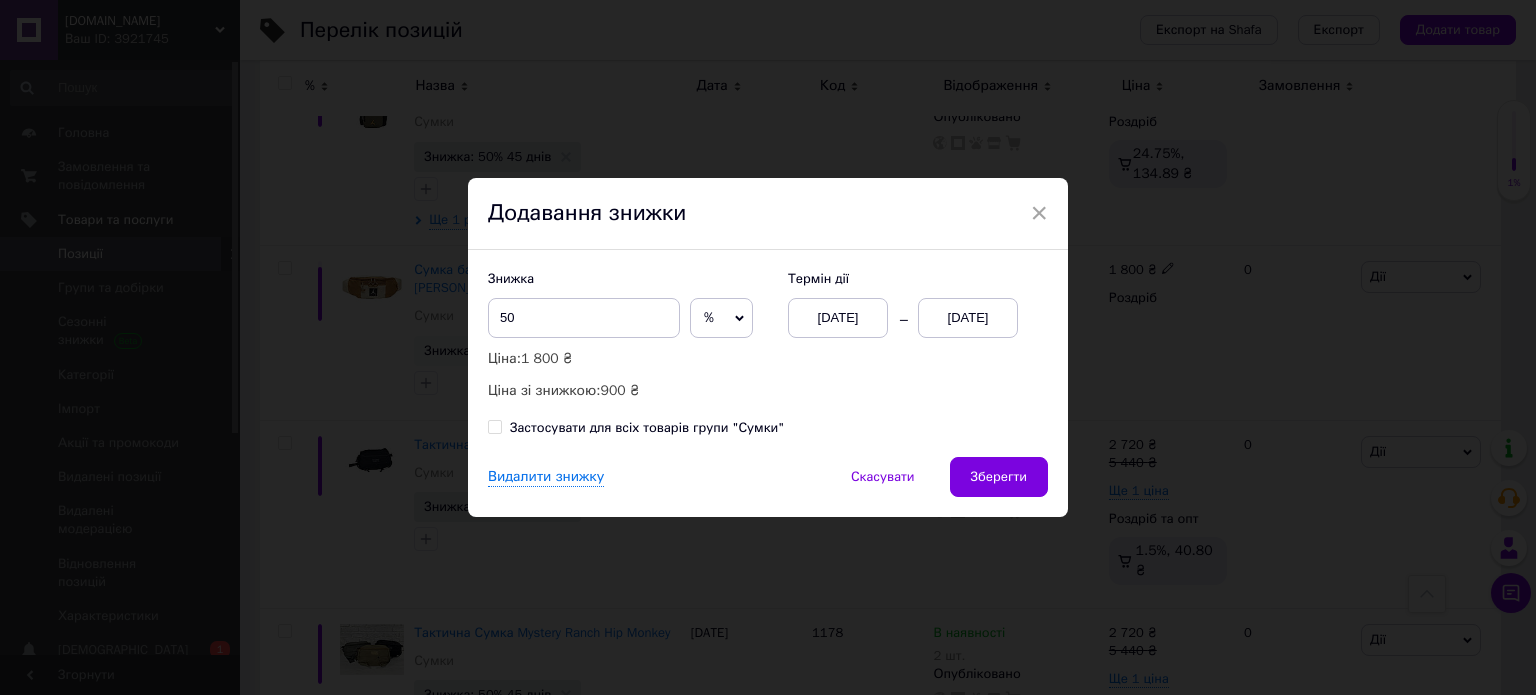 click on "[DATE] [DATE]" at bounding box center (903, 318) 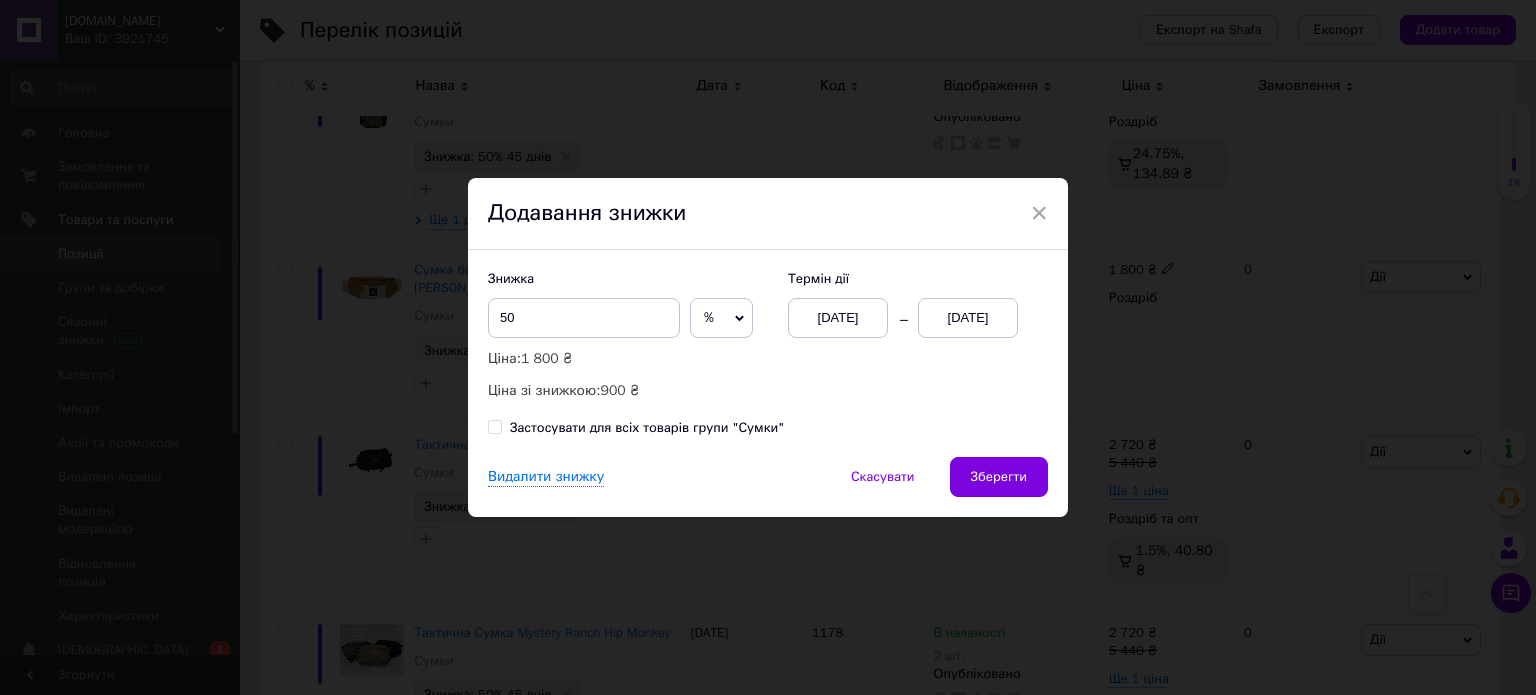 click on "[DATE]" at bounding box center (968, 318) 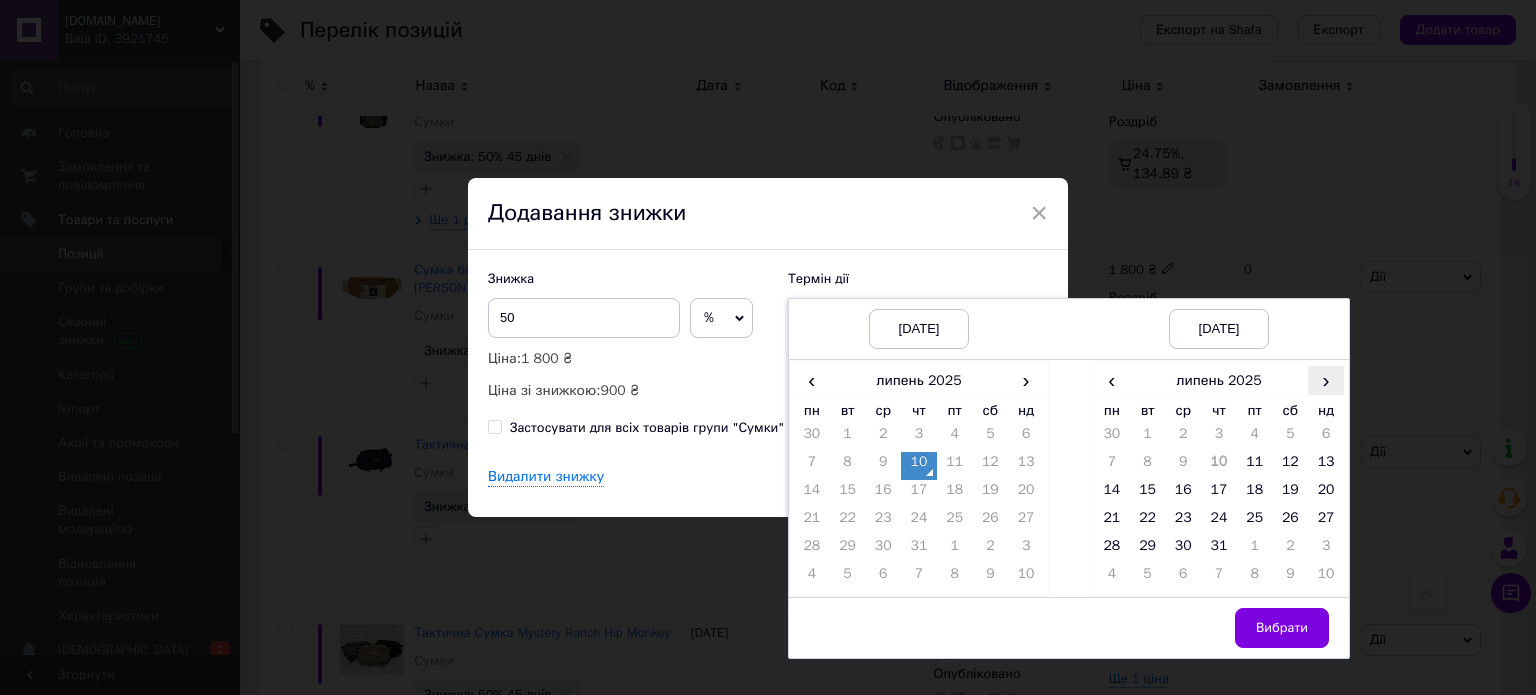 click on "›" at bounding box center (1326, 380) 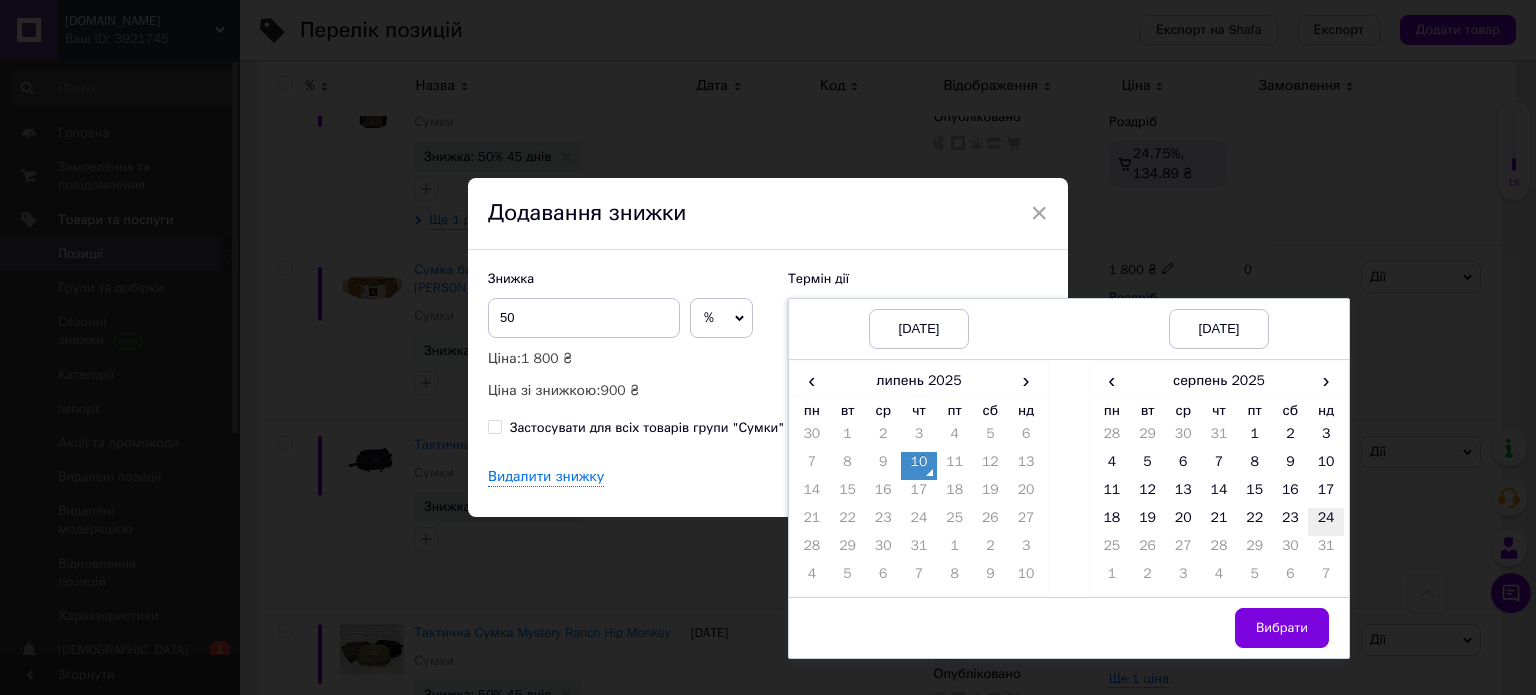 click on "24" at bounding box center (1326, 522) 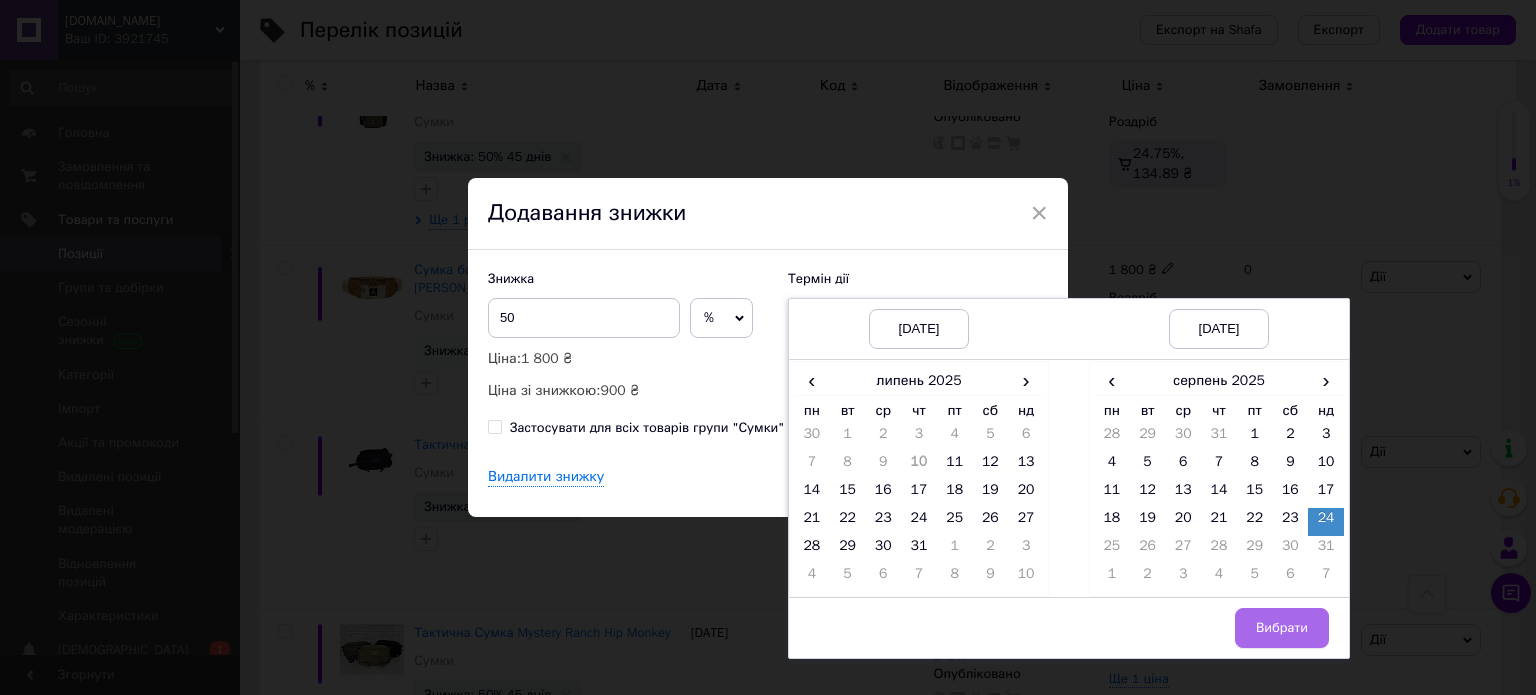 click on "Вибрати" at bounding box center (1282, 628) 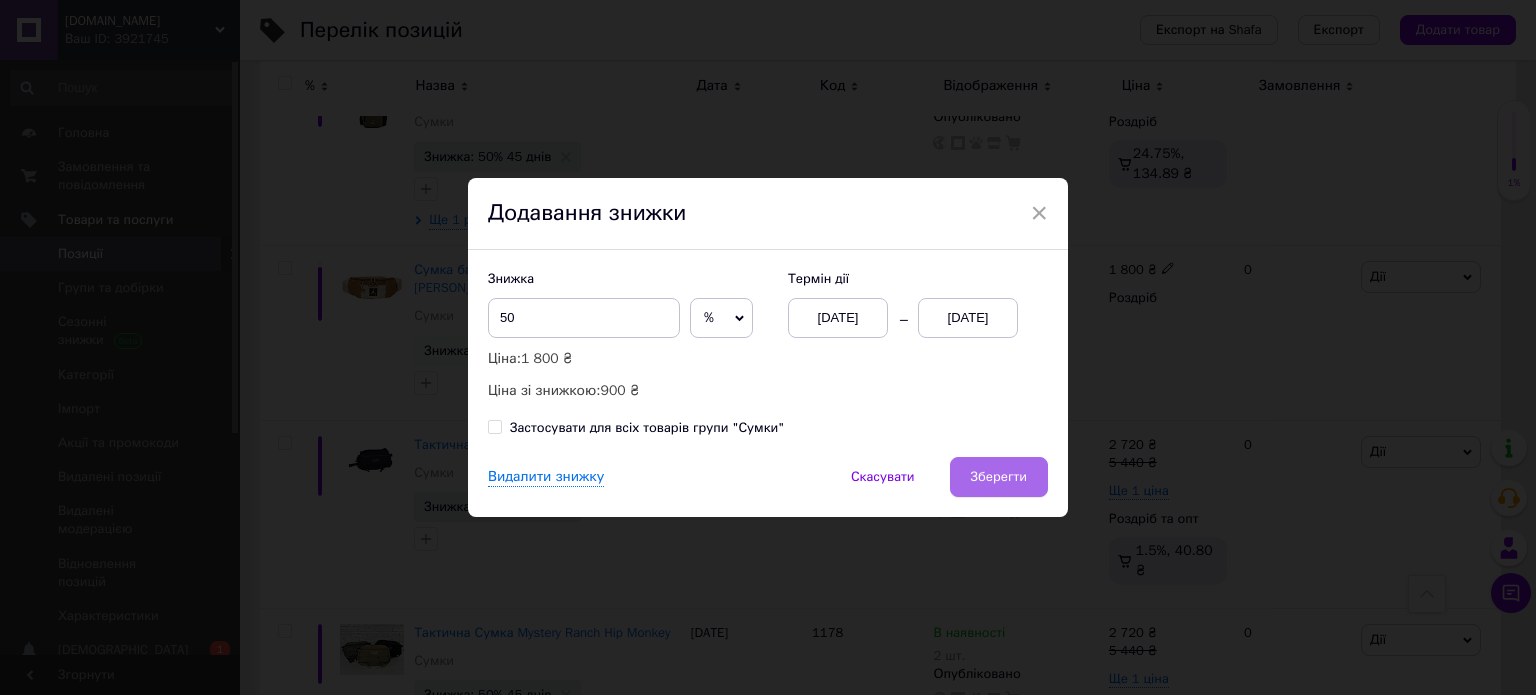 click on "Зберегти" at bounding box center [999, 477] 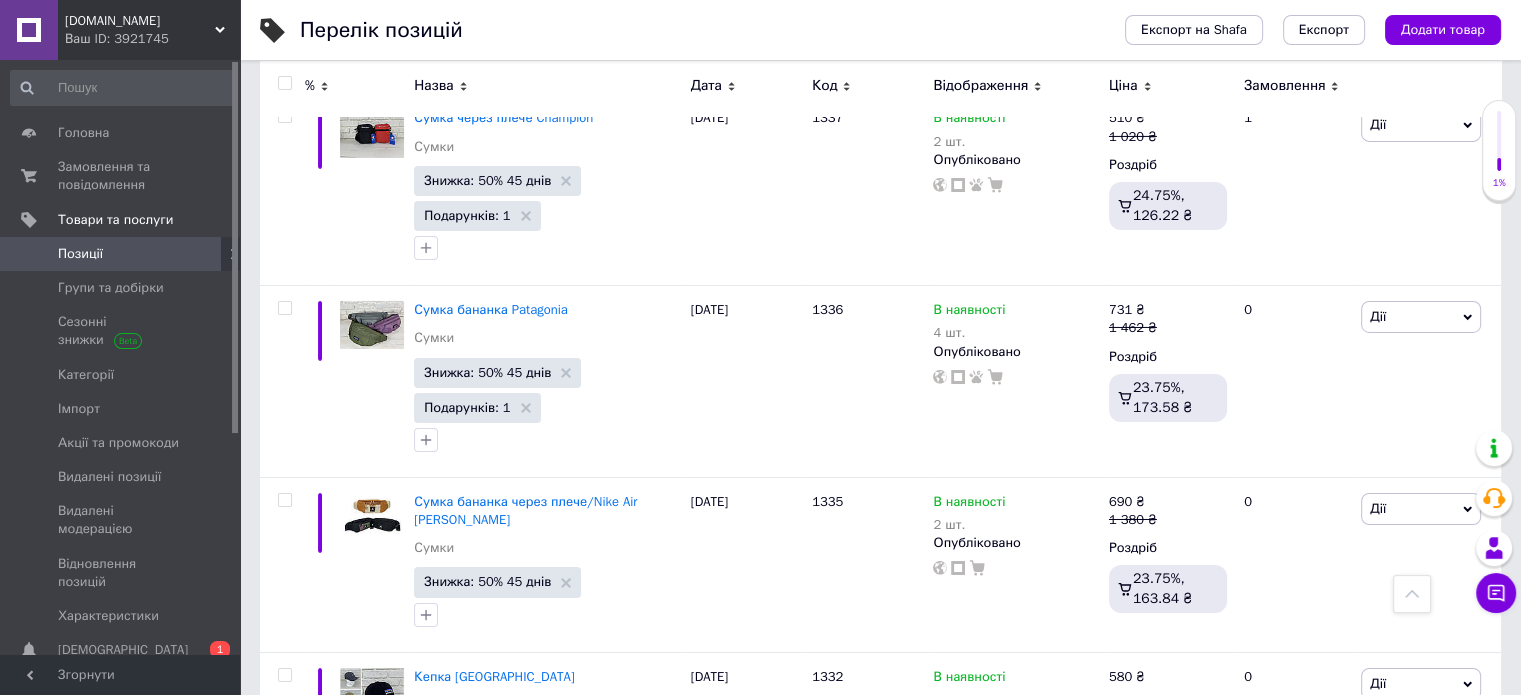 scroll, scrollTop: 14481, scrollLeft: 0, axis: vertical 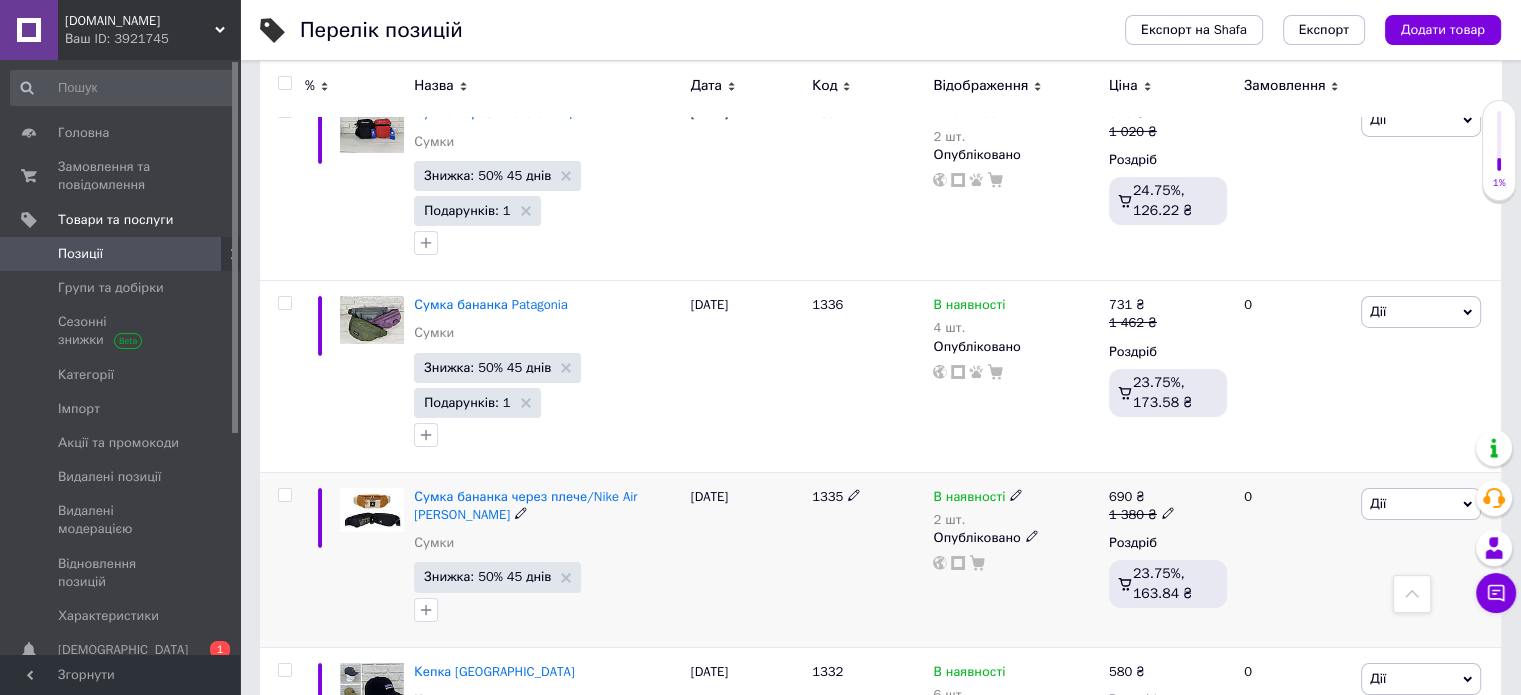 click 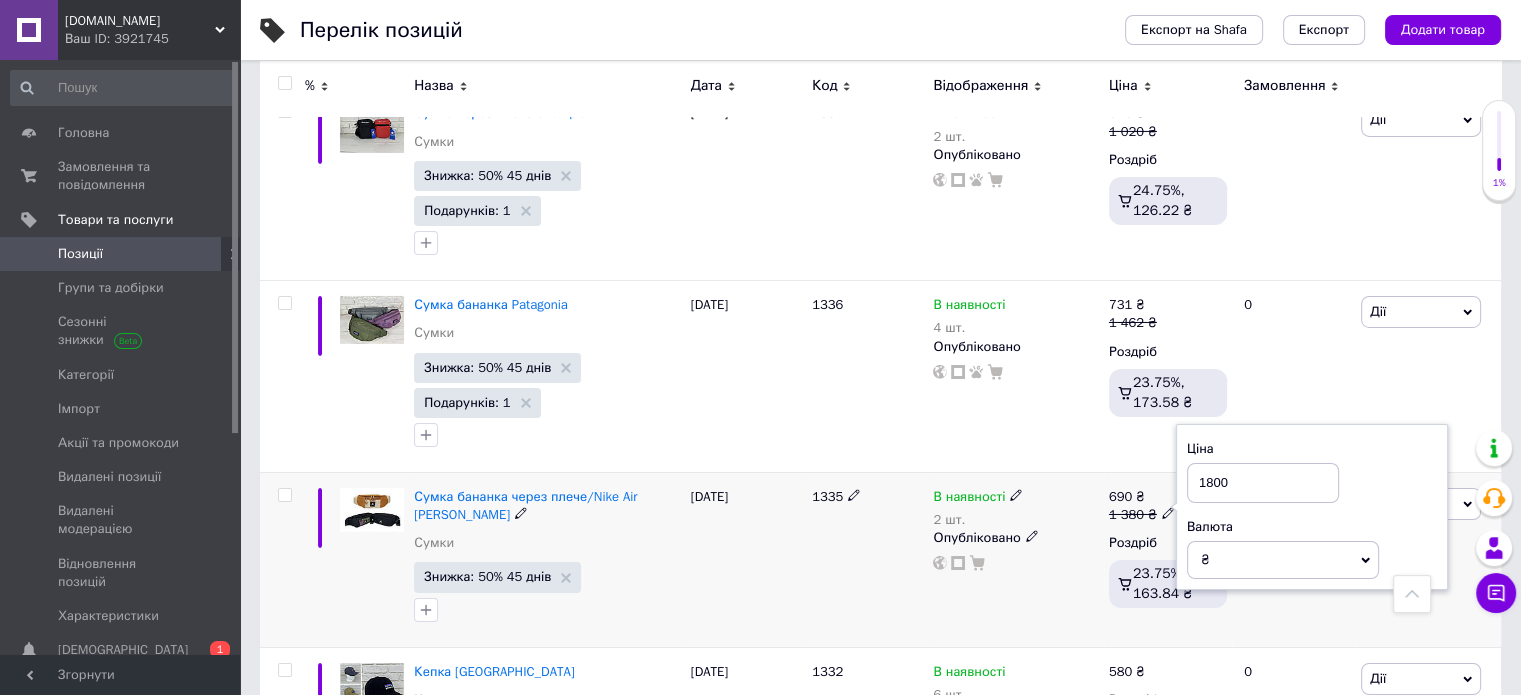 type on "1800" 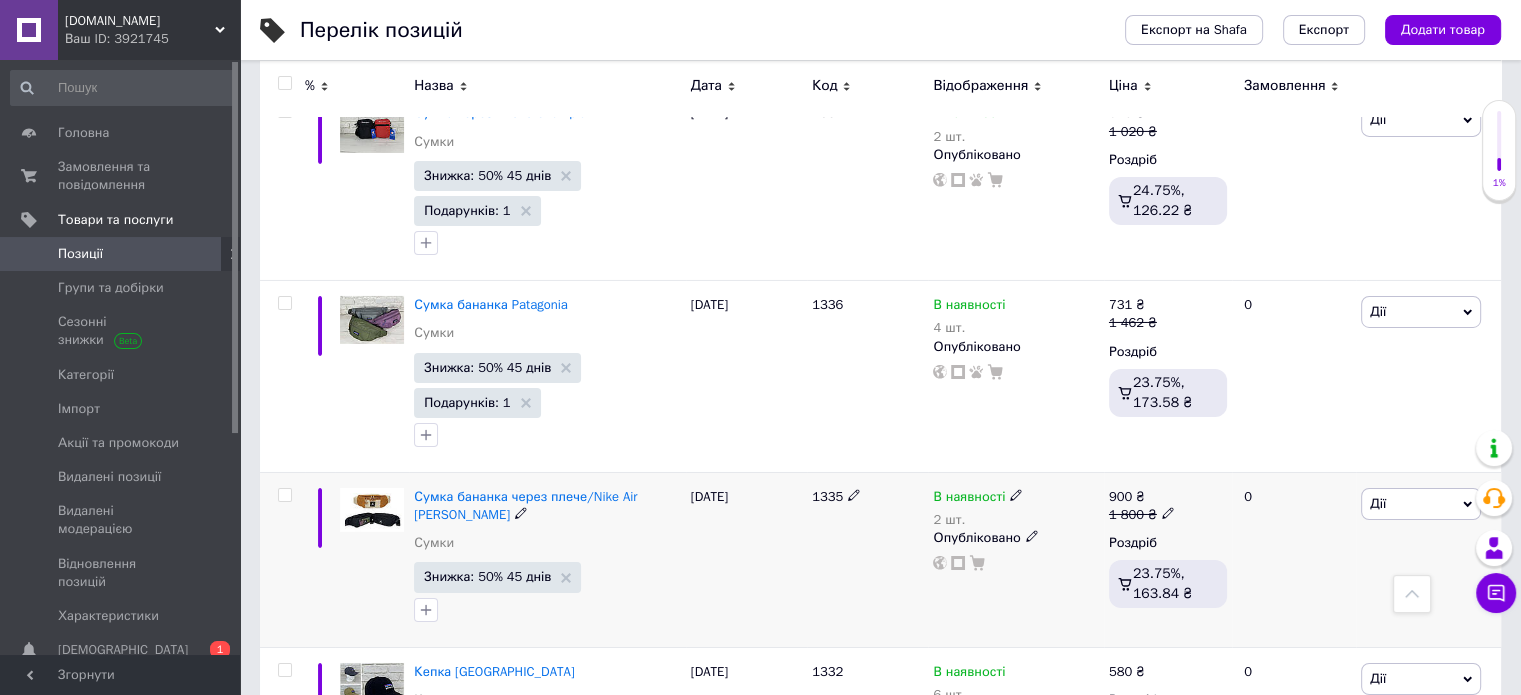 click 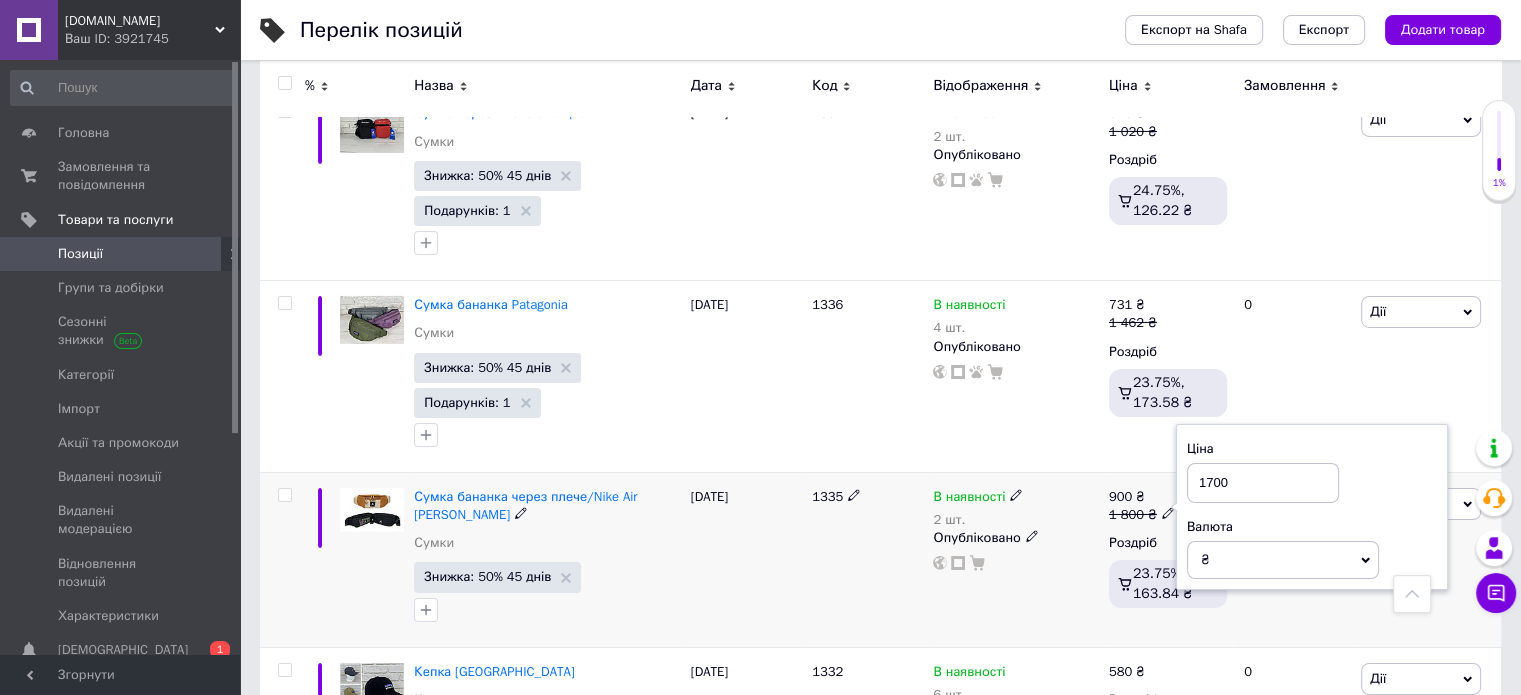 type on "1700" 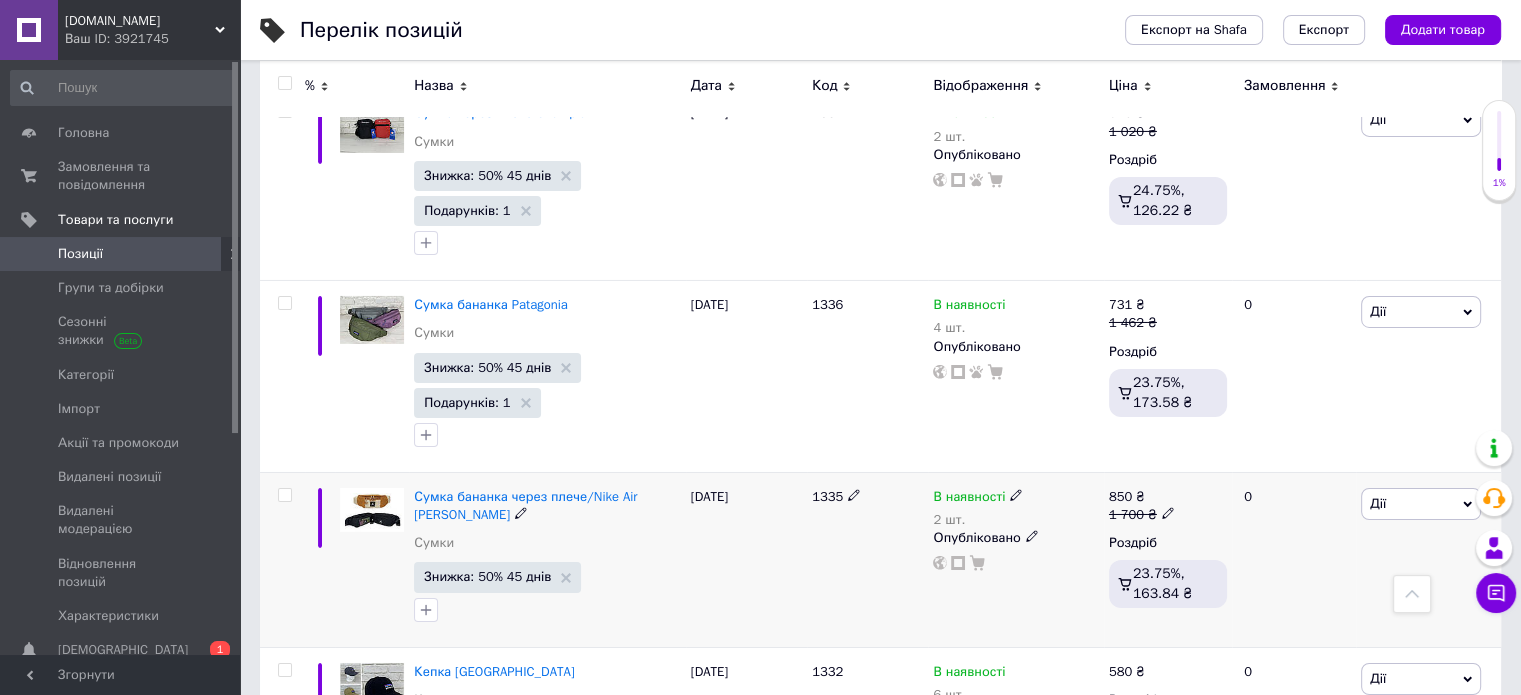 click 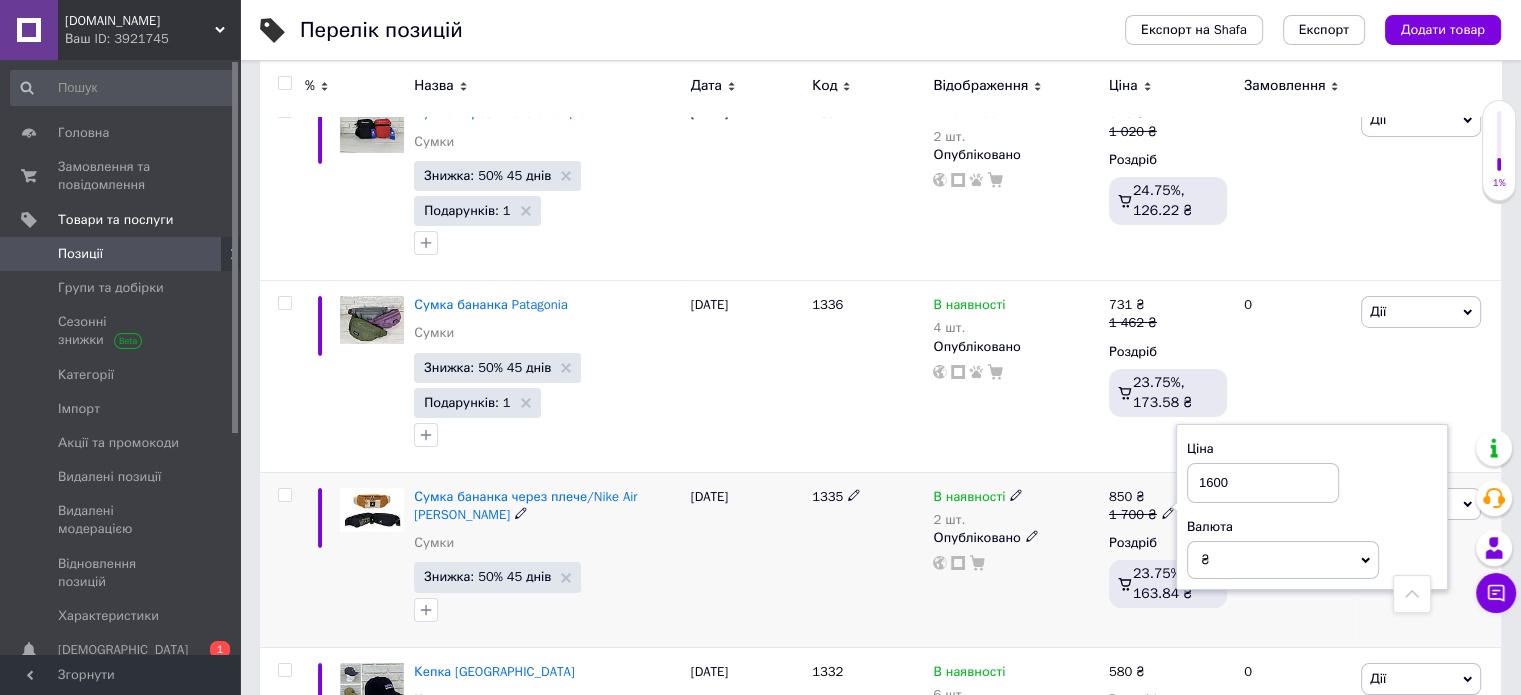 type on "1600" 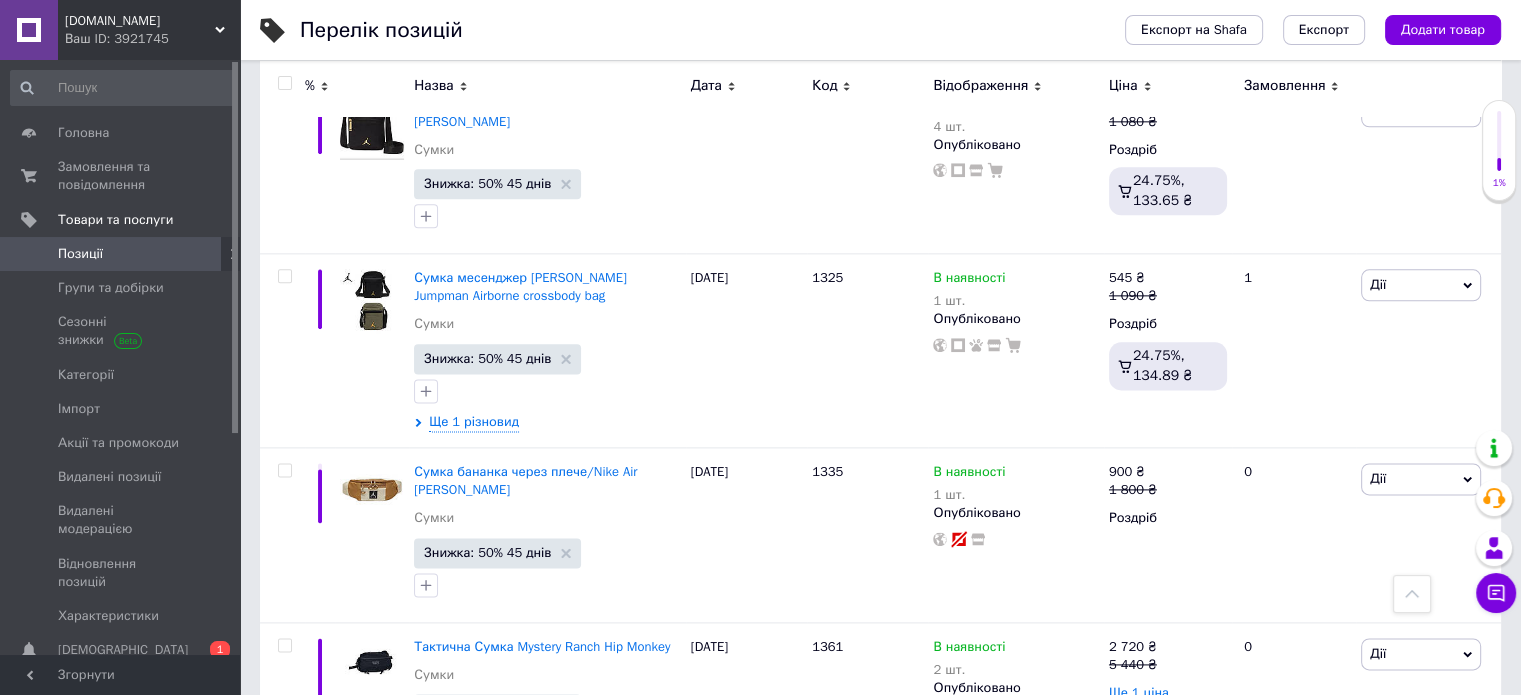 scroll, scrollTop: 10081, scrollLeft: 0, axis: vertical 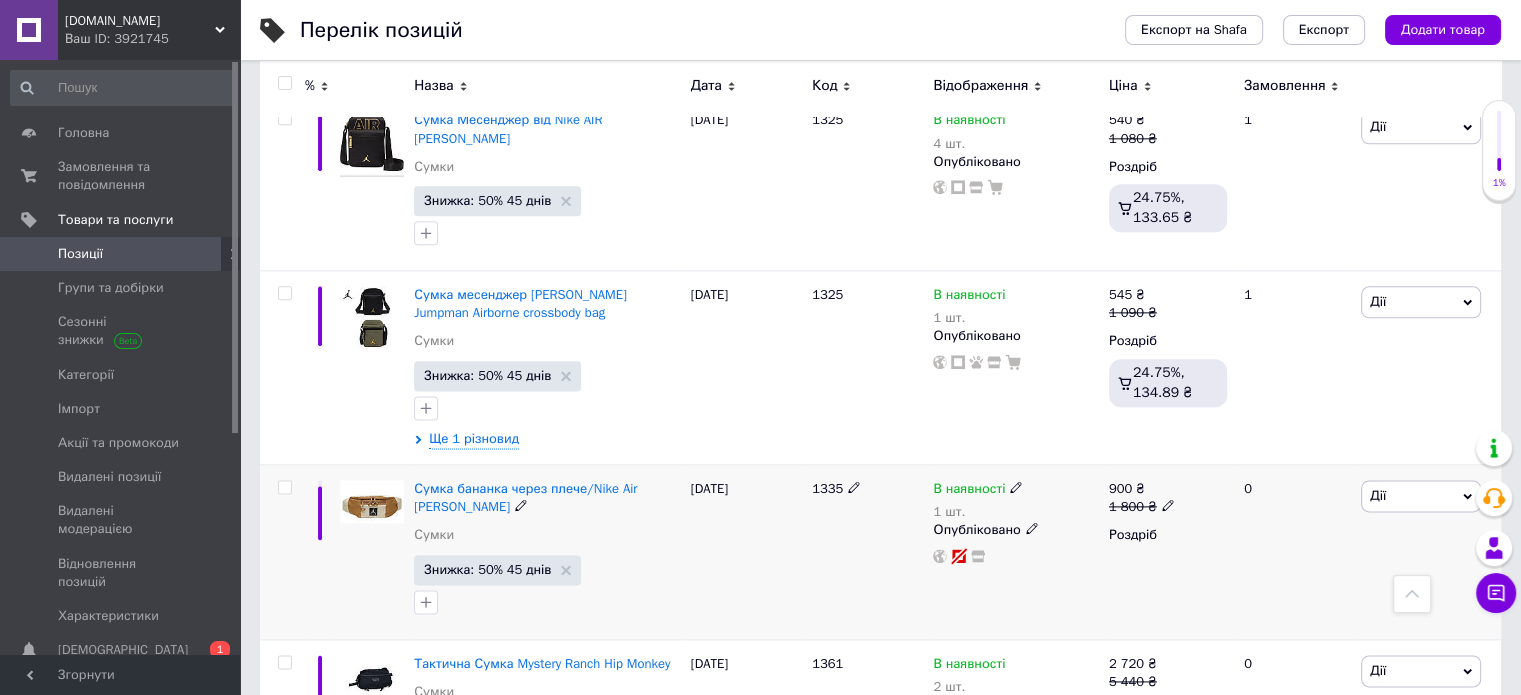 click 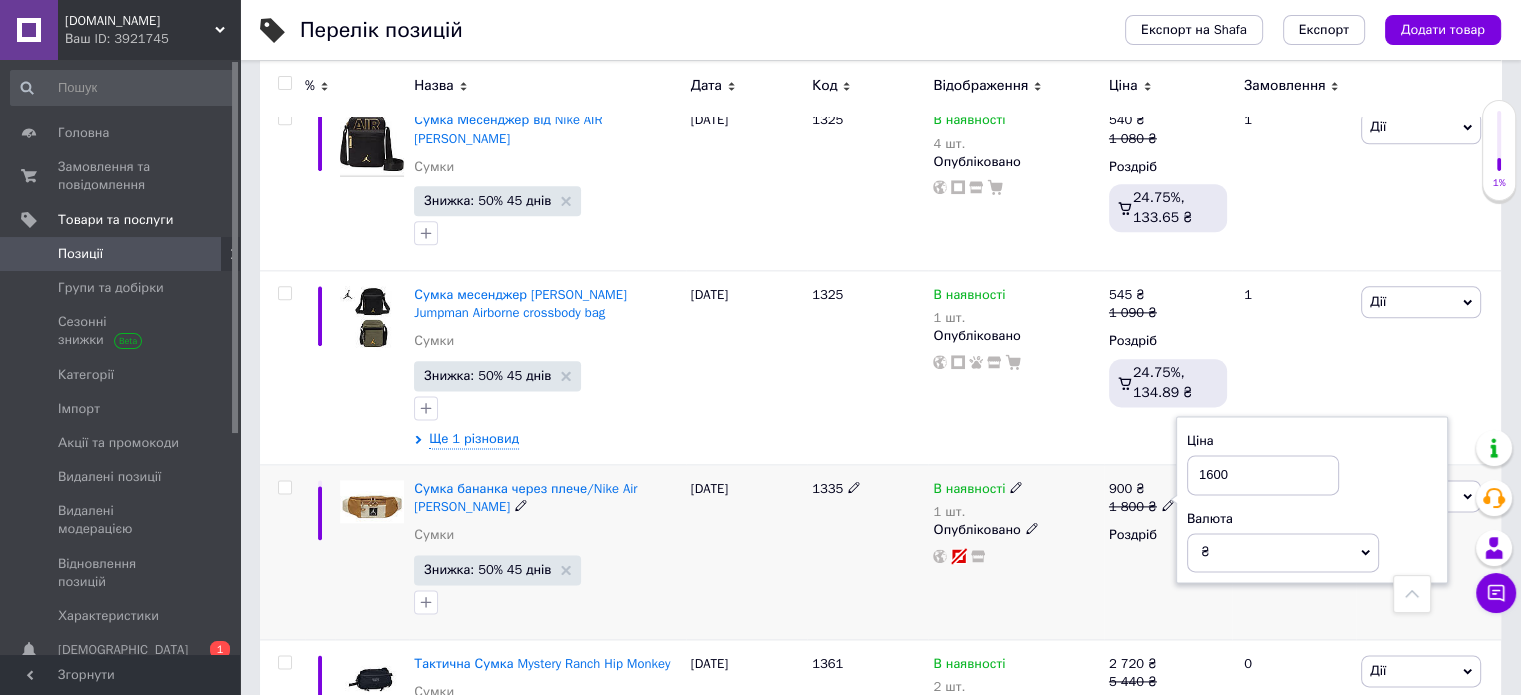 type on "1600" 